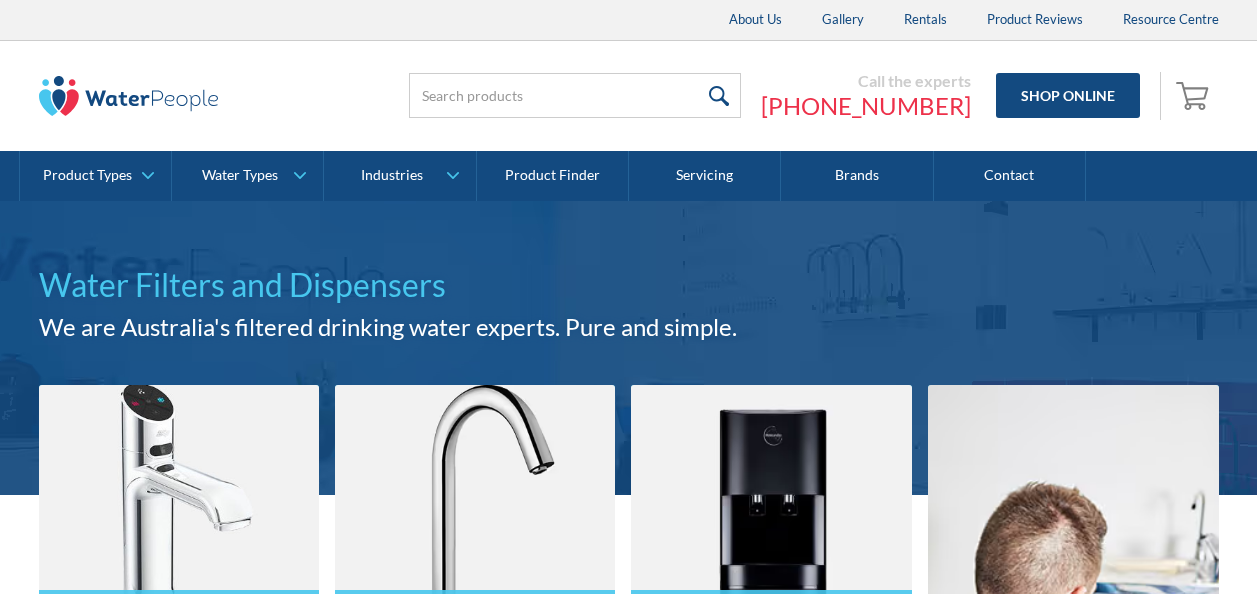 scroll, scrollTop: 0, scrollLeft: 0, axis: both 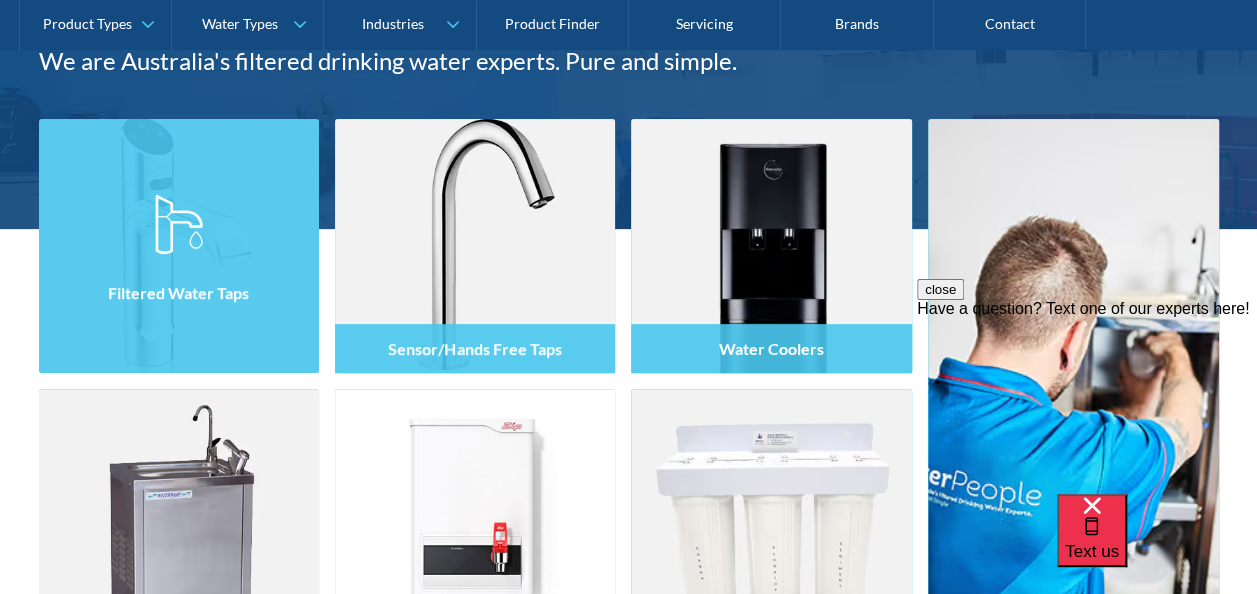 click at bounding box center (179, 264) 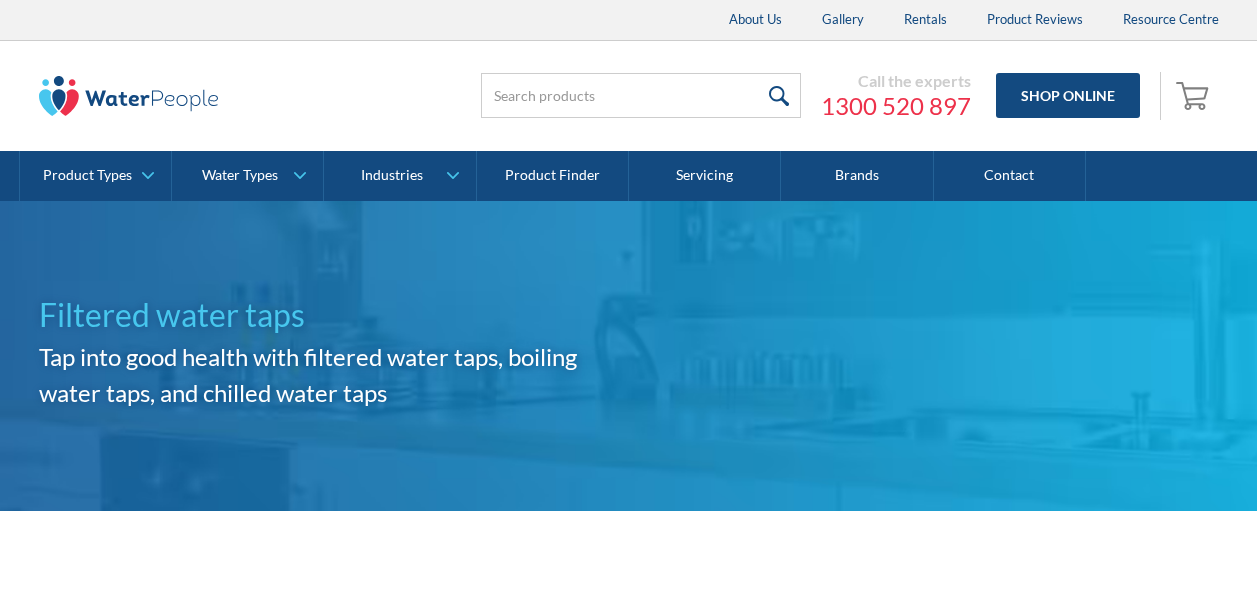 scroll, scrollTop: 0, scrollLeft: 0, axis: both 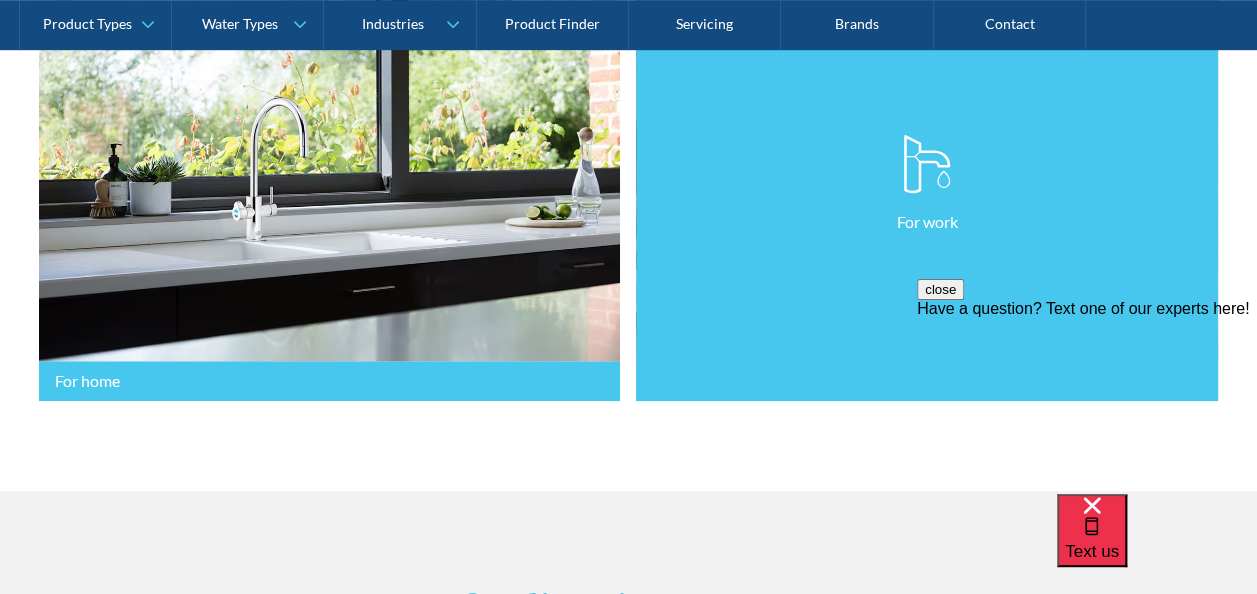 click on "For work" at bounding box center (927, 184) 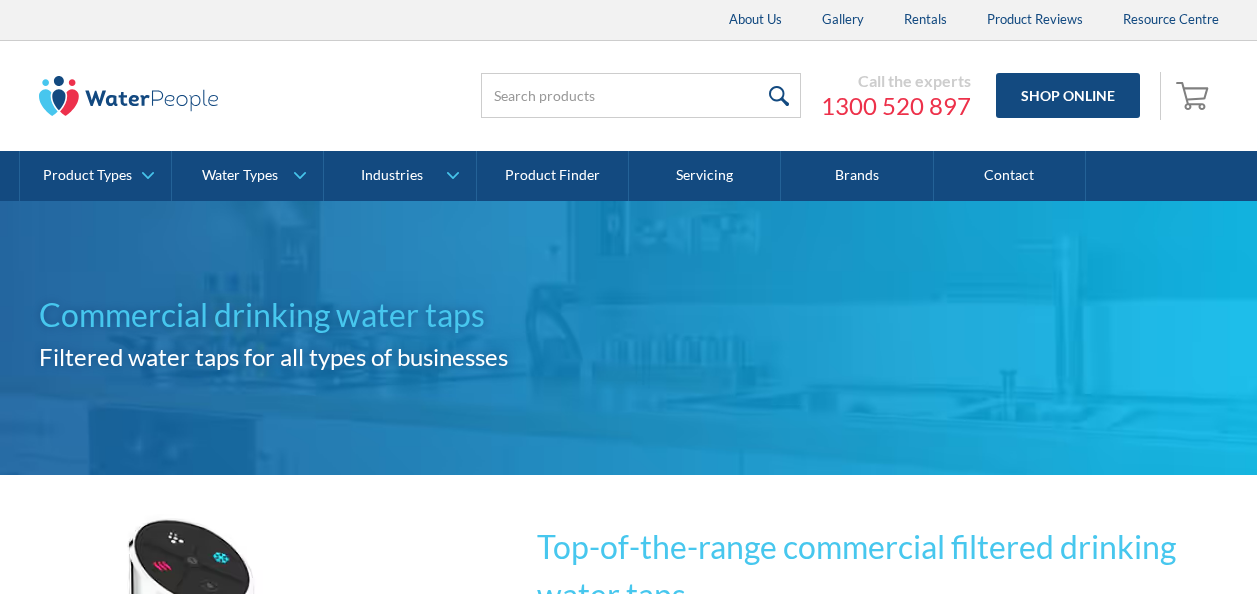 scroll, scrollTop: 0, scrollLeft: 0, axis: both 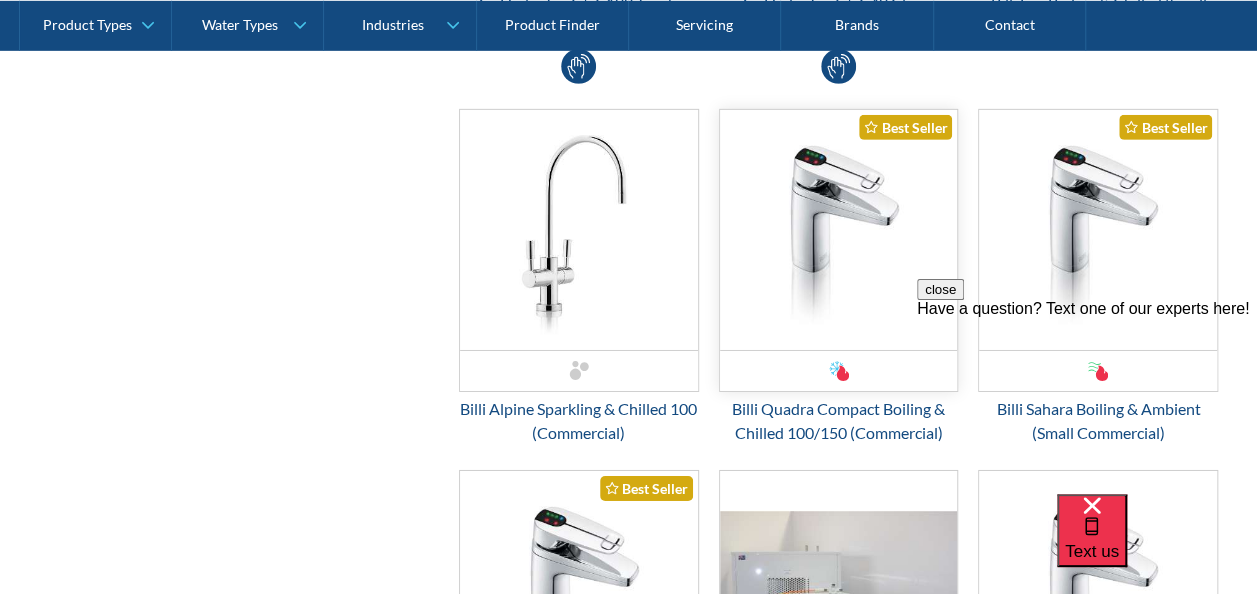 click at bounding box center (839, 230) 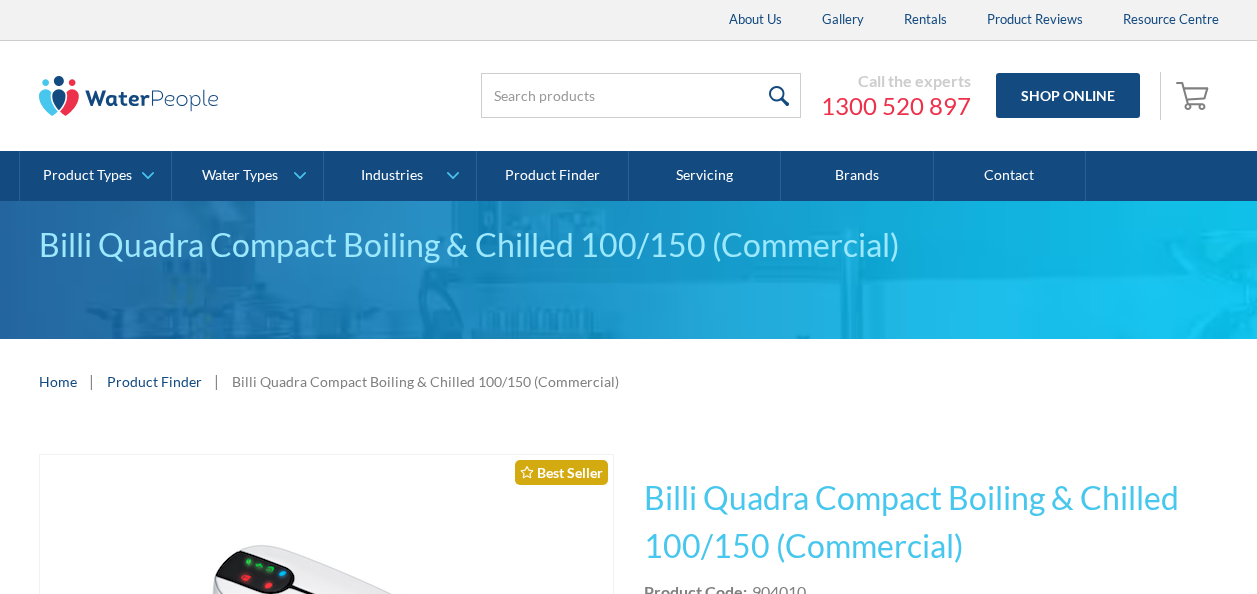 scroll, scrollTop: 0, scrollLeft: 0, axis: both 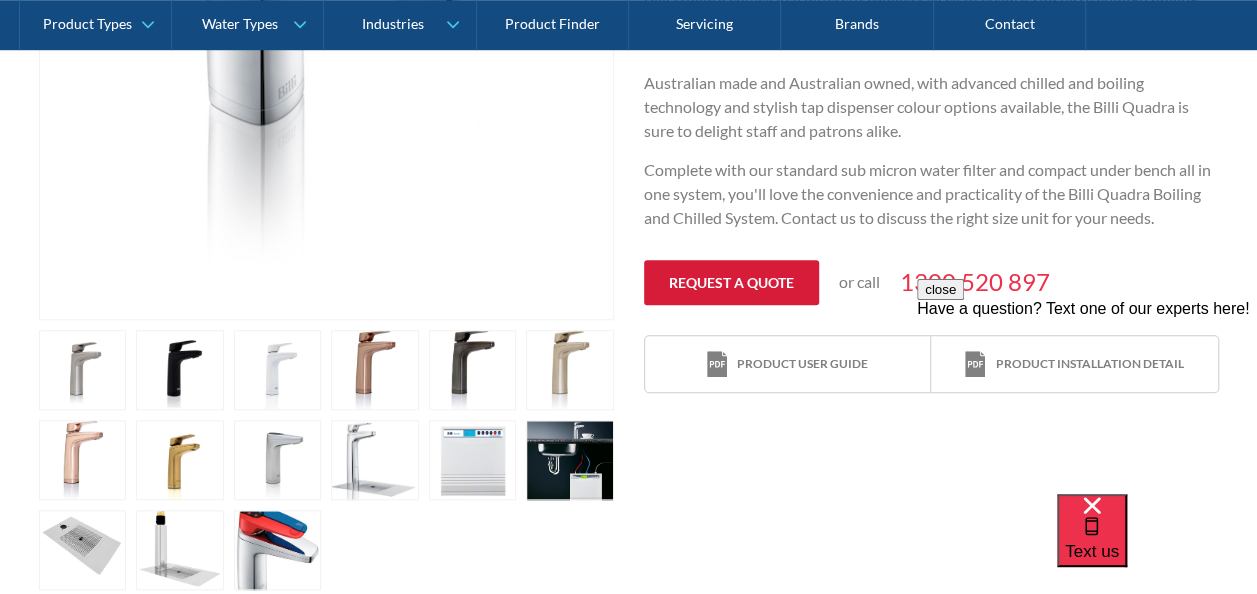 click on "Request a quote" at bounding box center [731, 282] 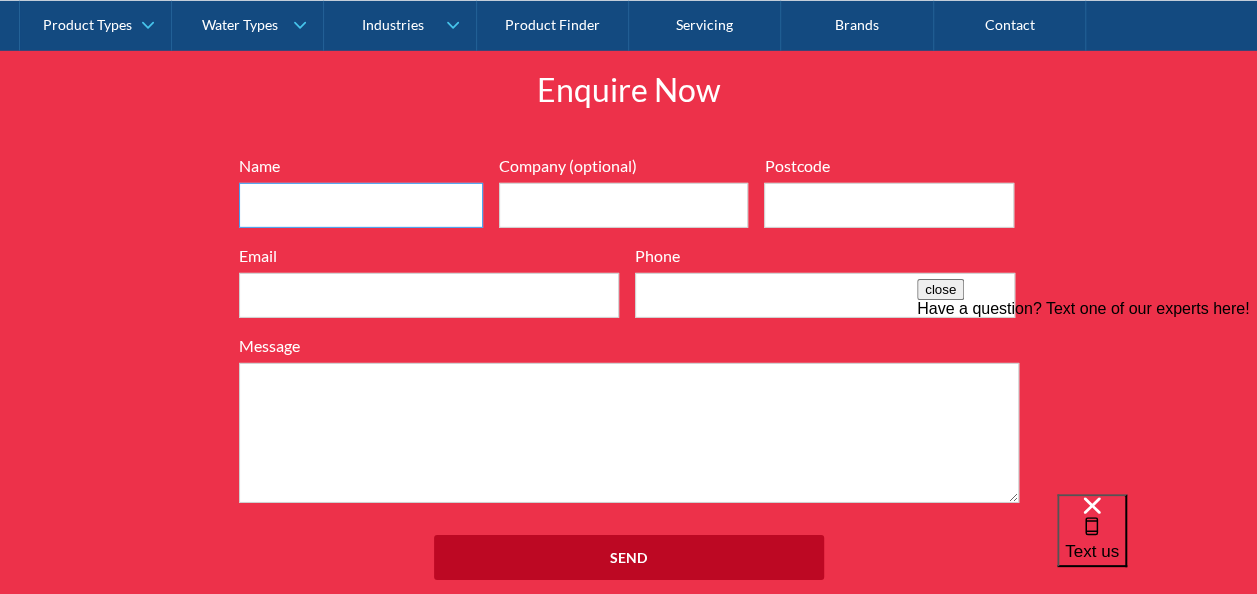 click on "Name" at bounding box center [361, 205] 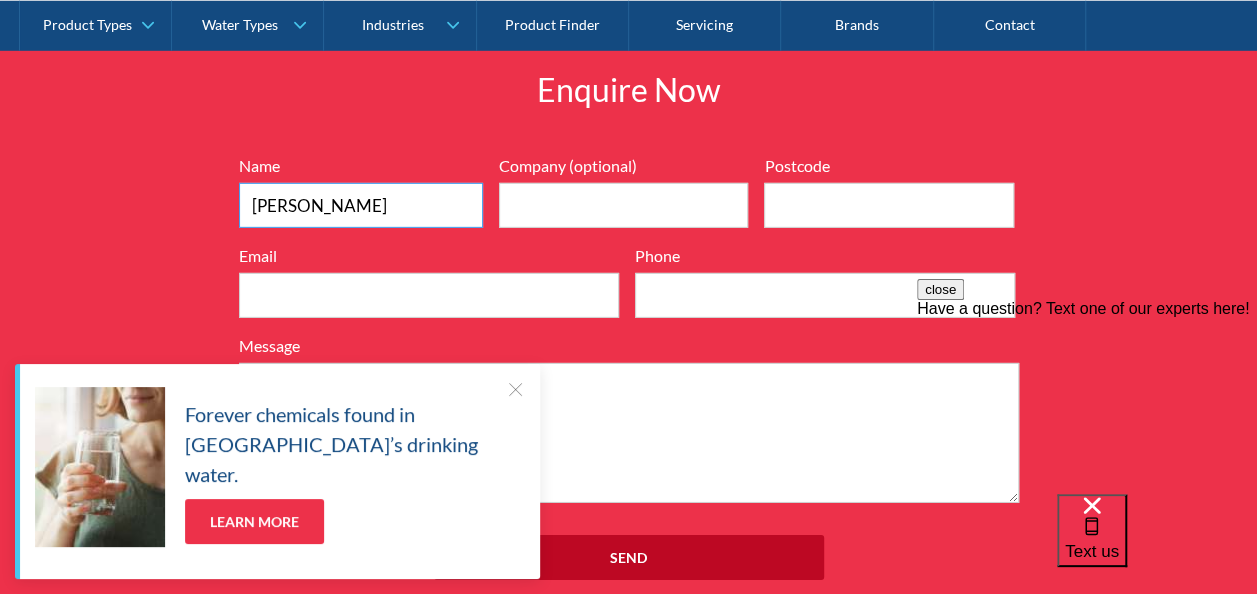 type on "Esha" 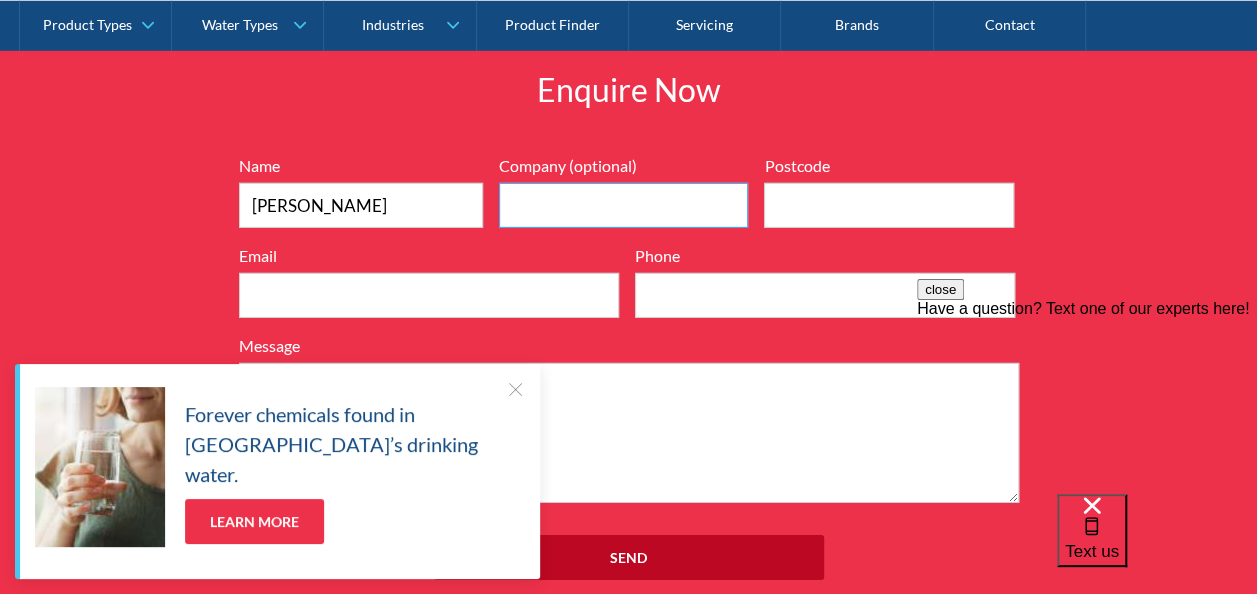 click on "Company (optional)" at bounding box center [624, 205] 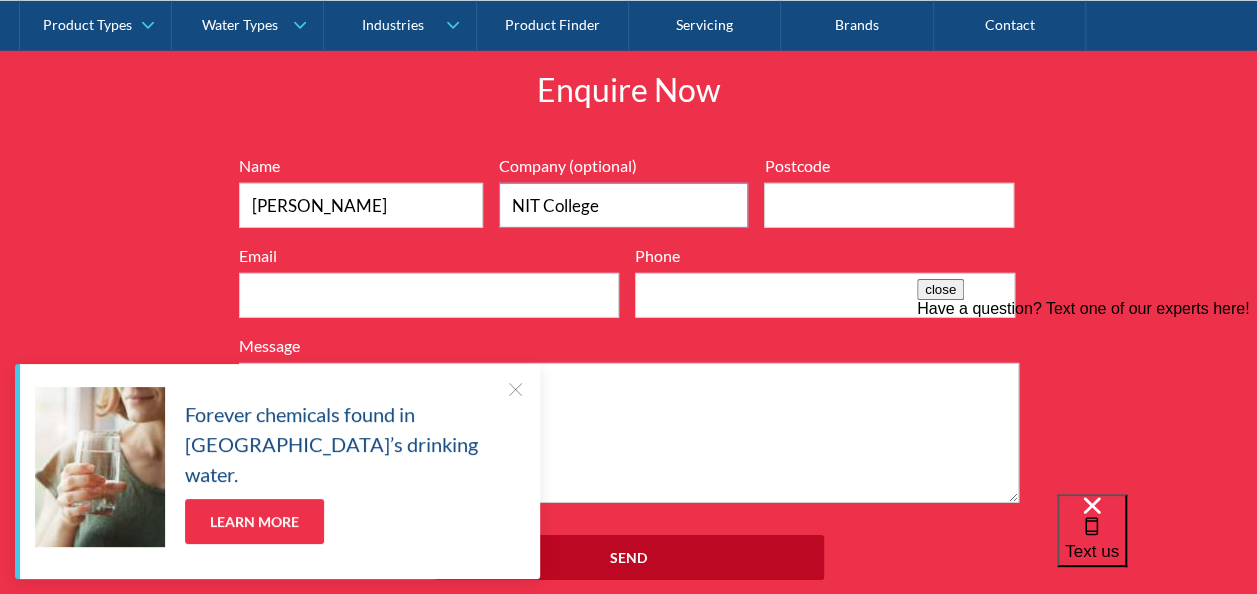 type on "NIT College" 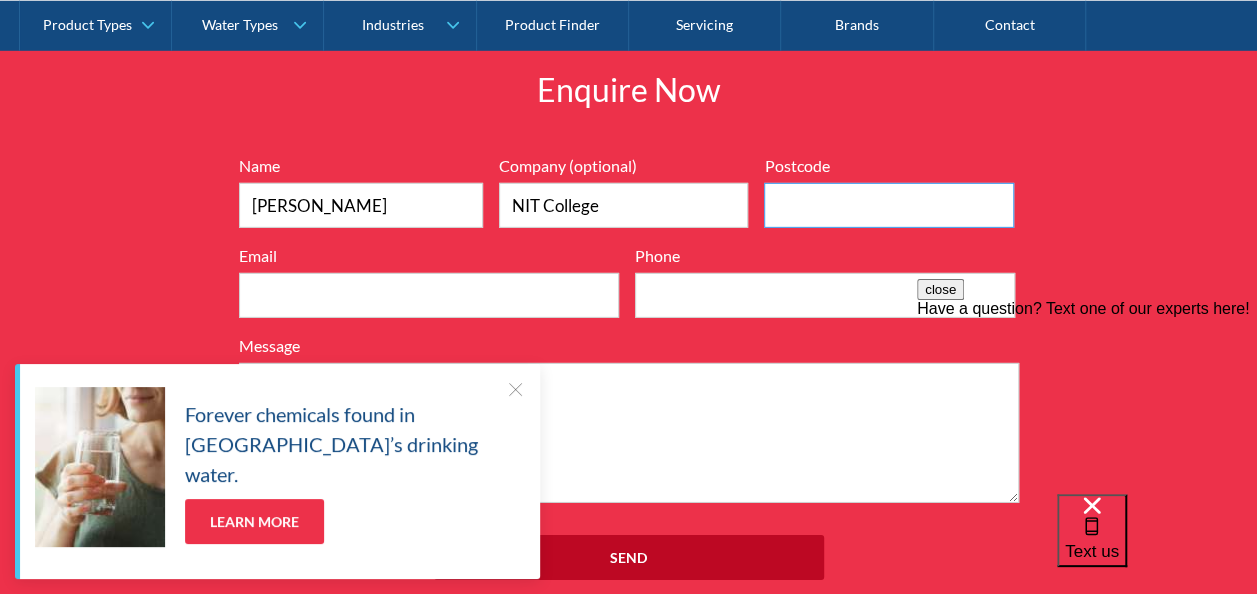 click on "Postcode" at bounding box center (889, 205) 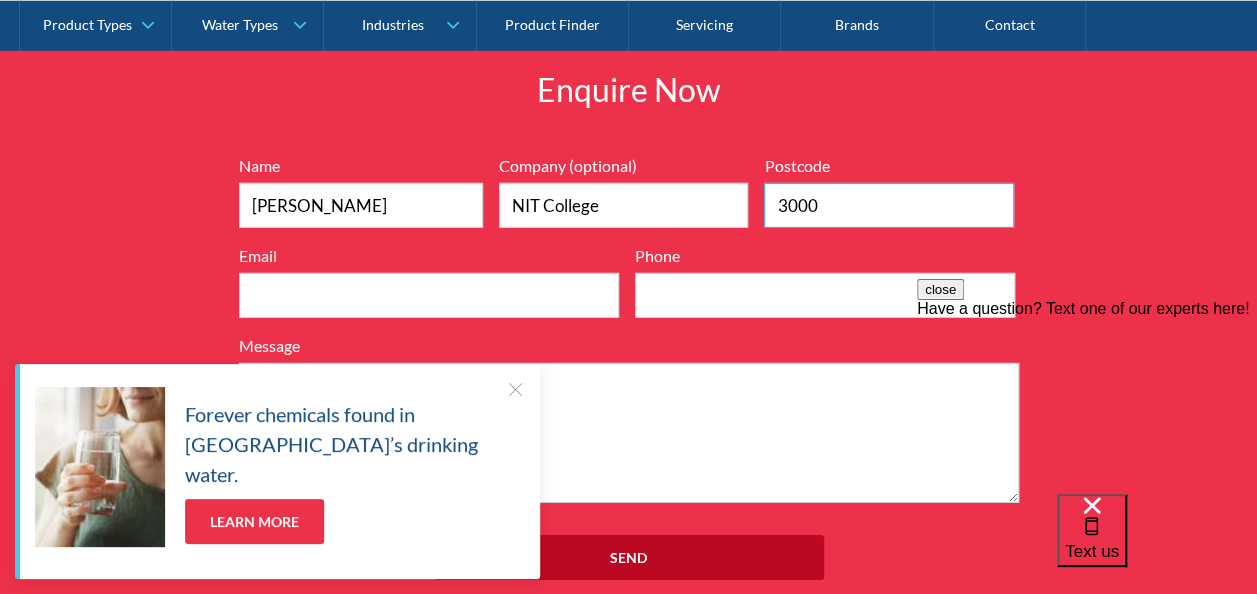 type on "3000" 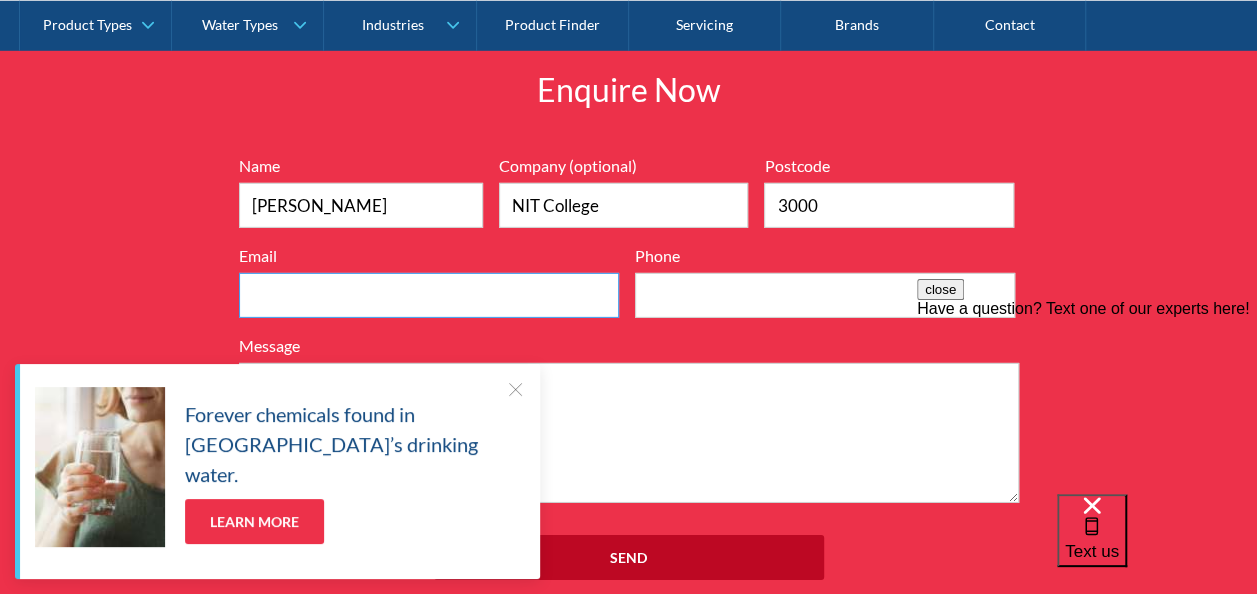 click on "Email" at bounding box center [429, 295] 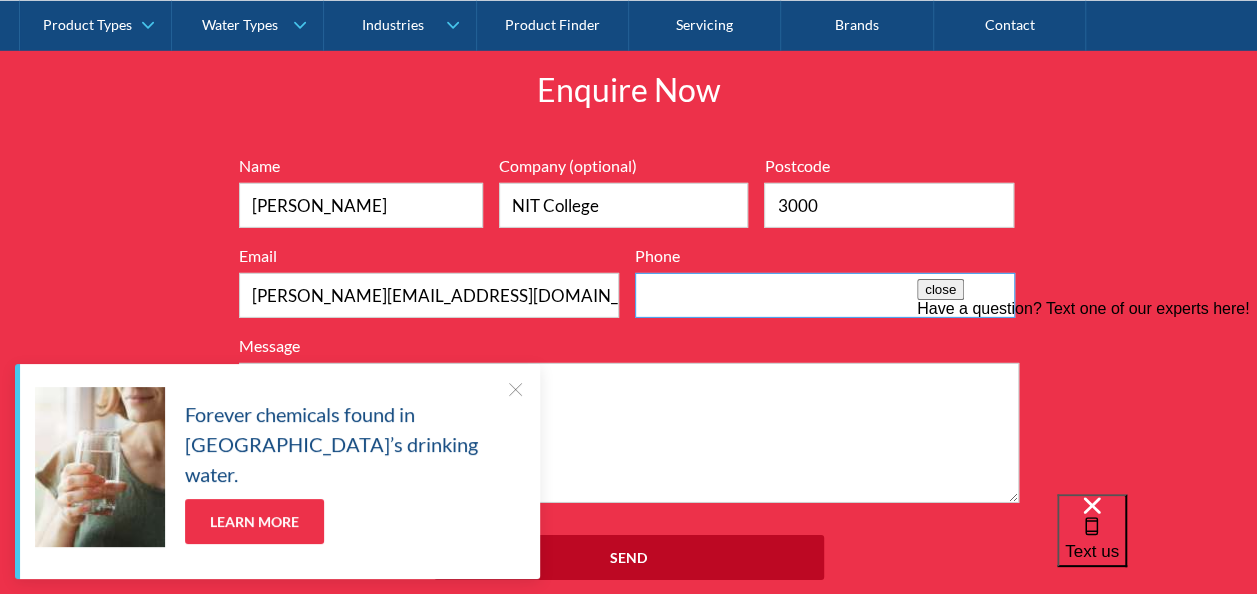 click on "Phone" at bounding box center [825, 295] 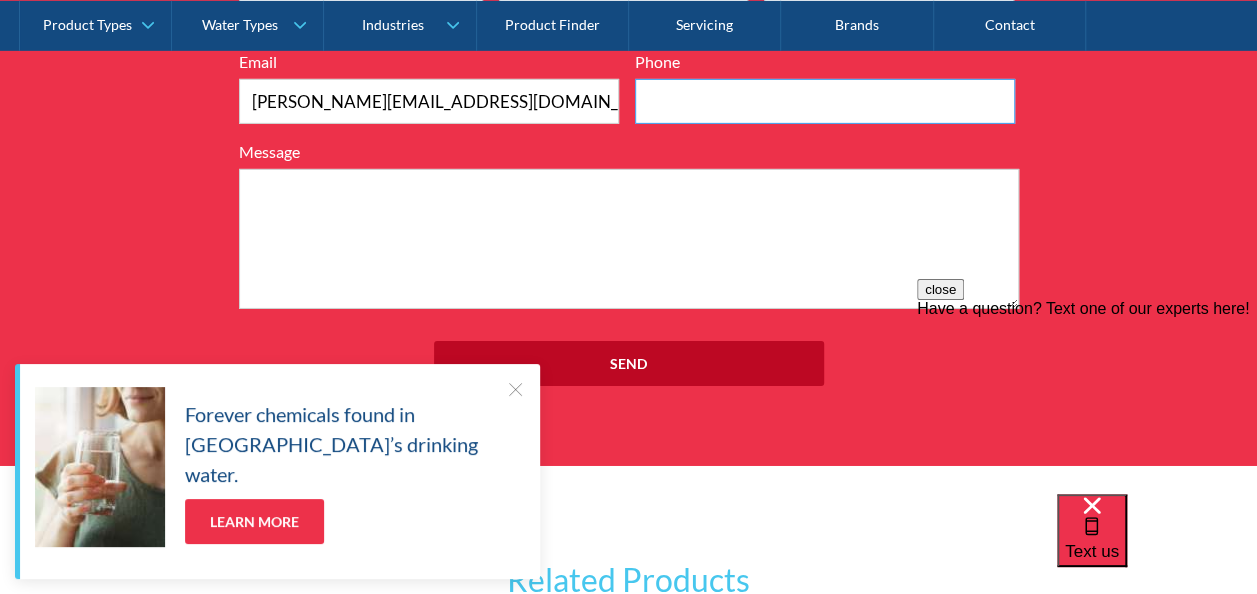 scroll, scrollTop: 3170, scrollLeft: 0, axis: vertical 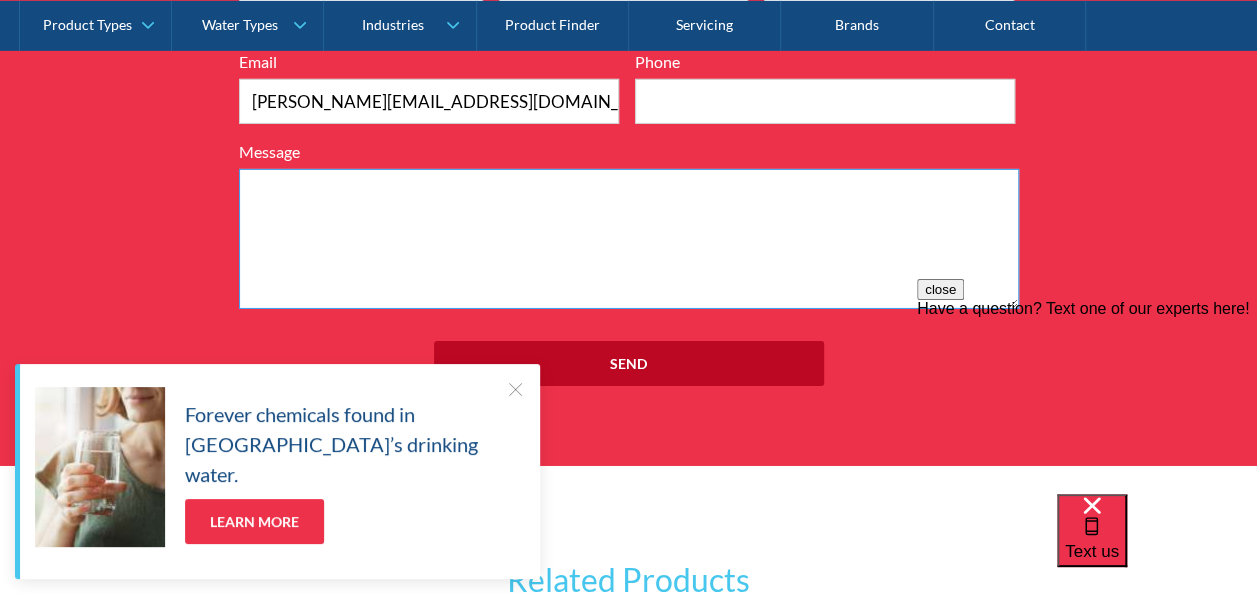 click on "Message" at bounding box center [629, 239] 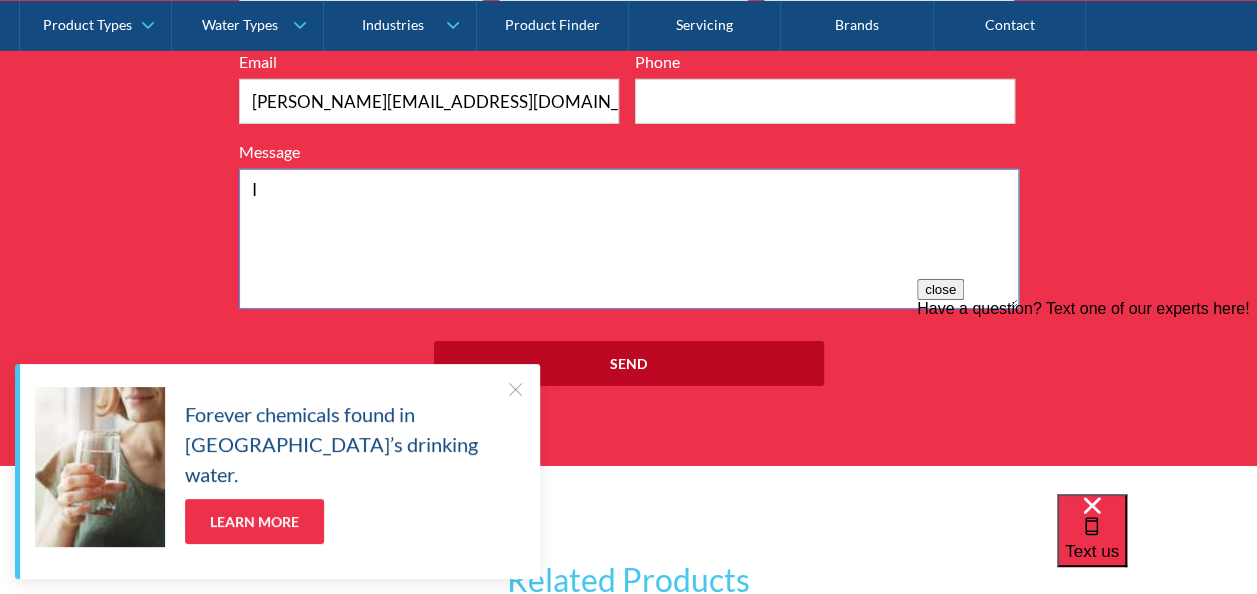 type on "I" 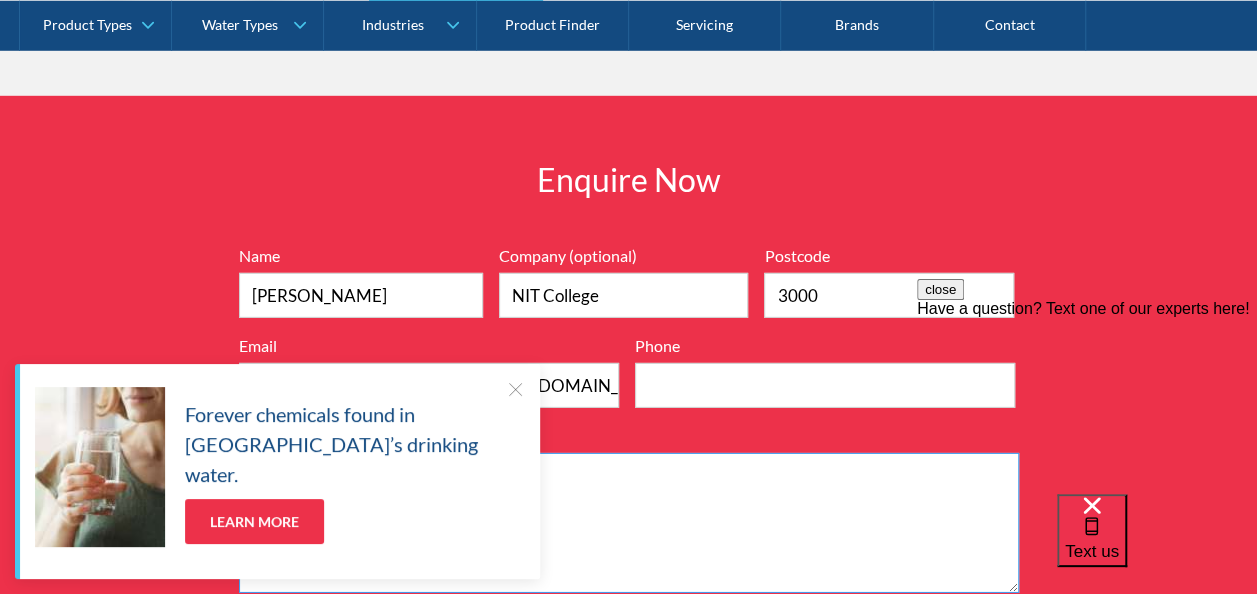scroll, scrollTop: 2890, scrollLeft: 0, axis: vertical 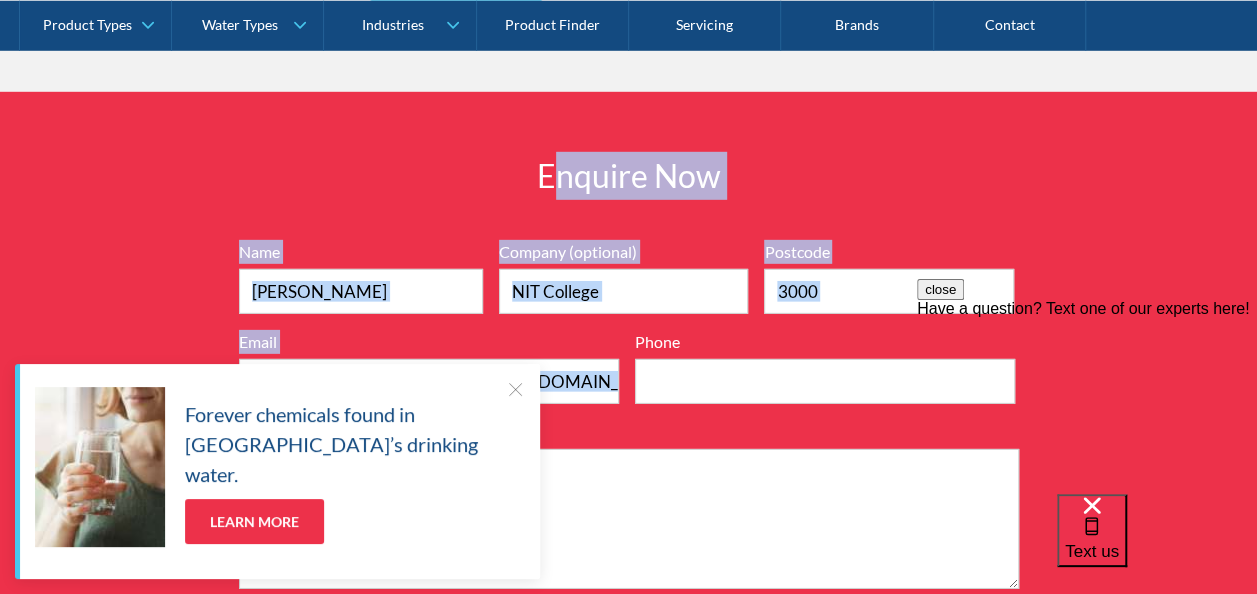 drag, startPoint x: 547, startPoint y: 176, endPoint x: 756, endPoint y: 356, distance: 275.82785 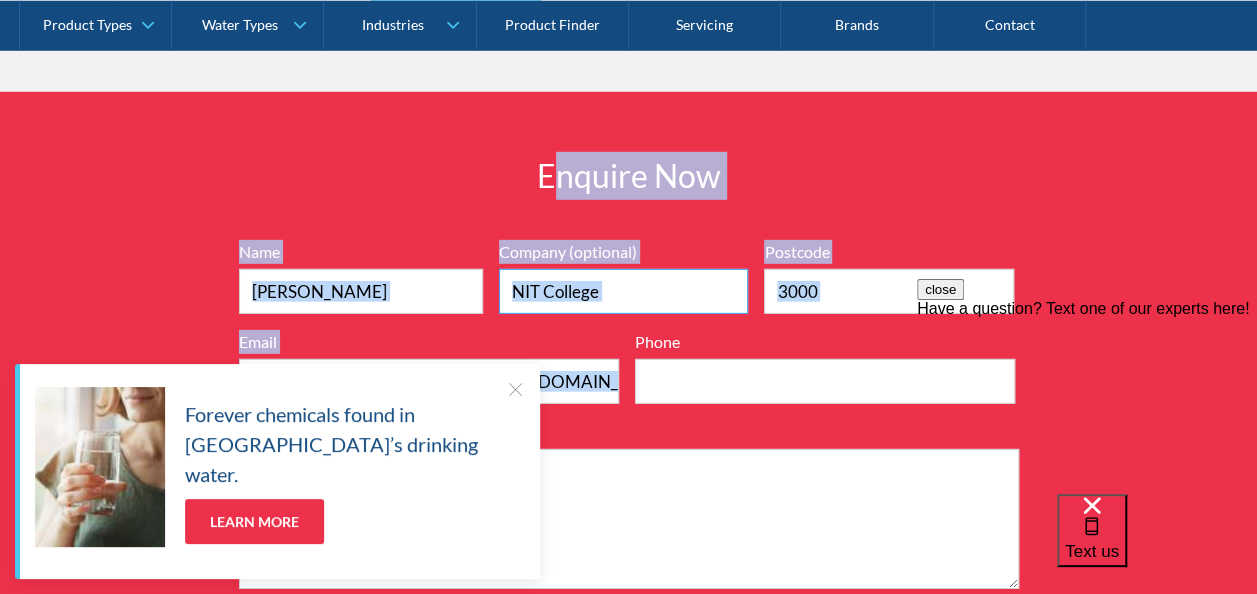 click on "NIT College" at bounding box center (624, 291) 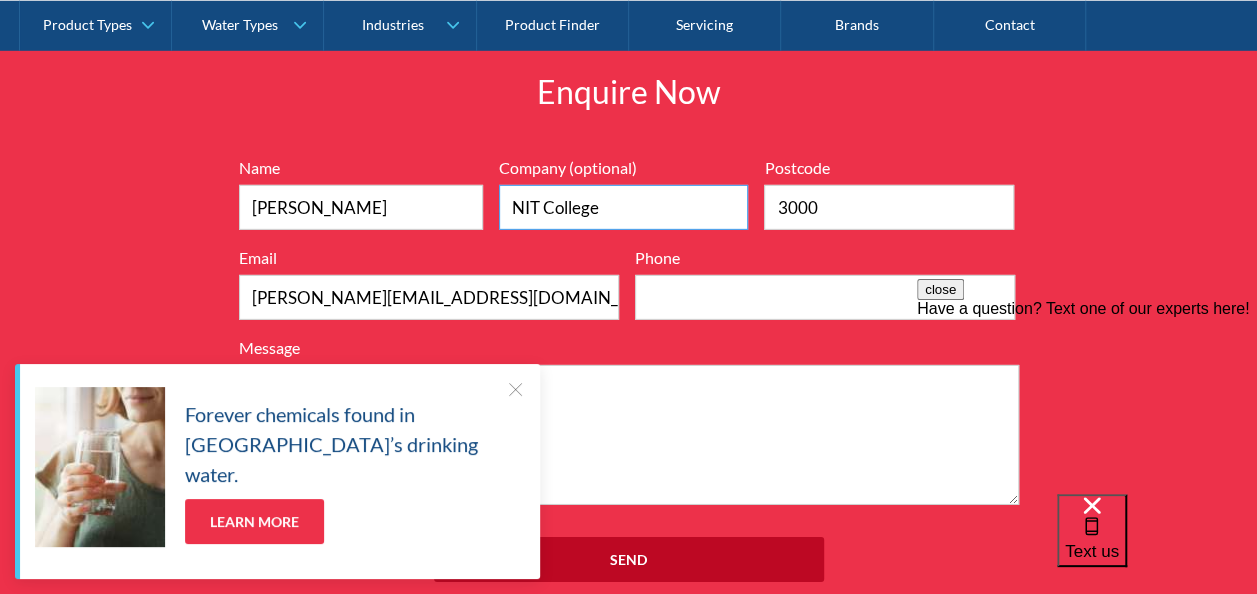 scroll, scrollTop: 2972, scrollLeft: 0, axis: vertical 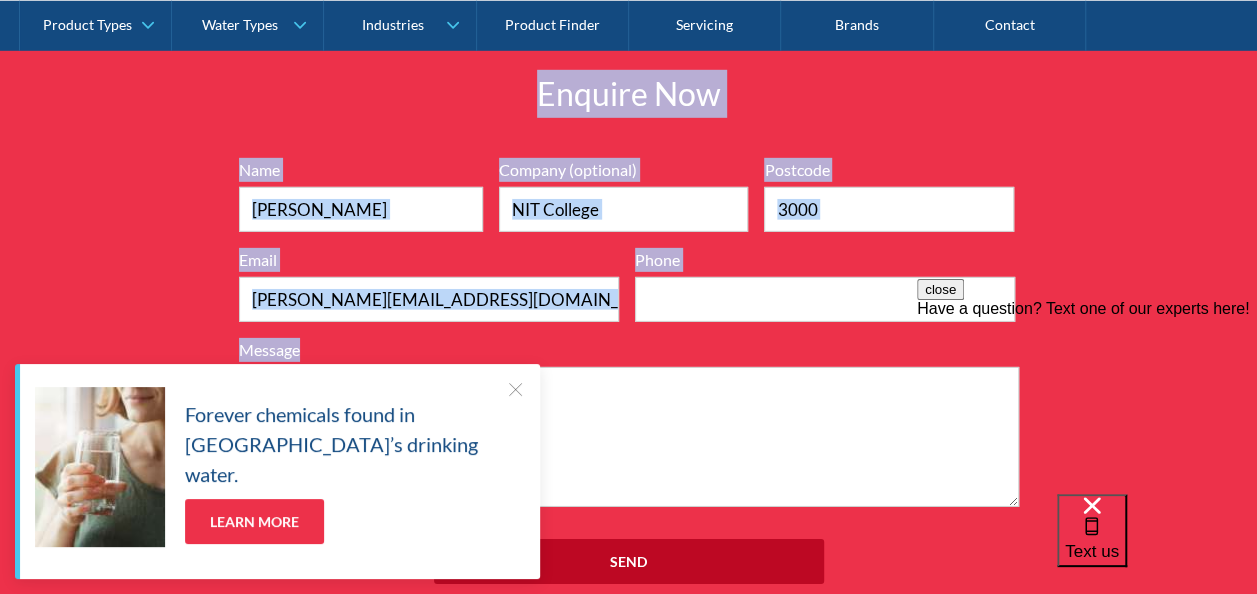 drag, startPoint x: 524, startPoint y: 78, endPoint x: 756, endPoint y: 350, distance: 357.50244 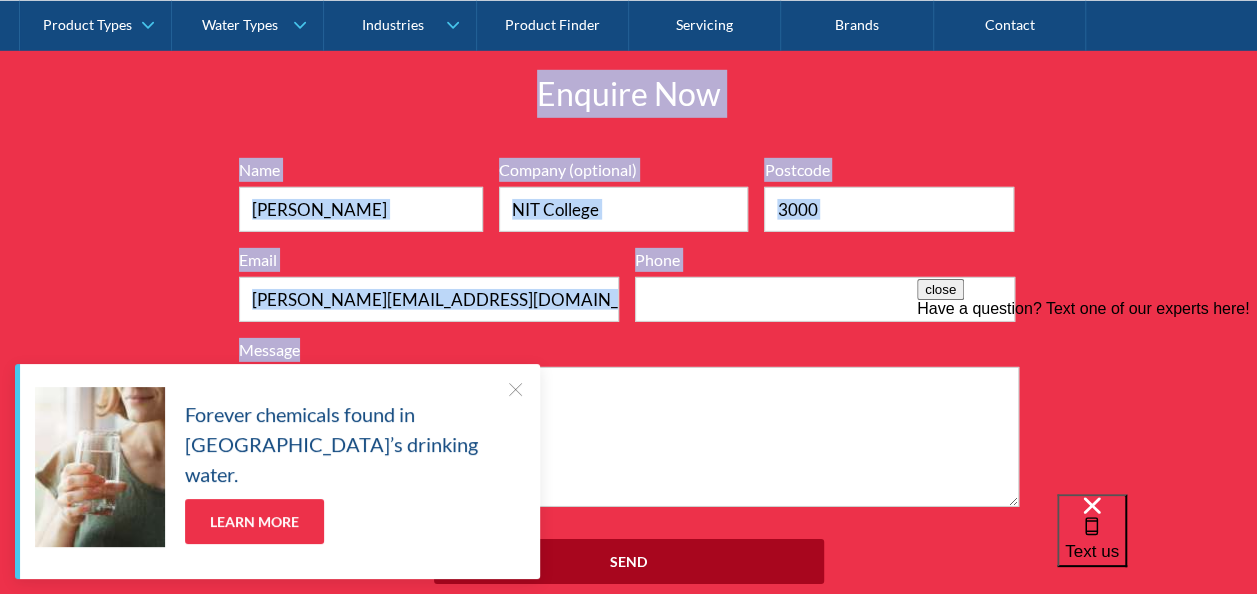 click on "Send" at bounding box center [629, 561] 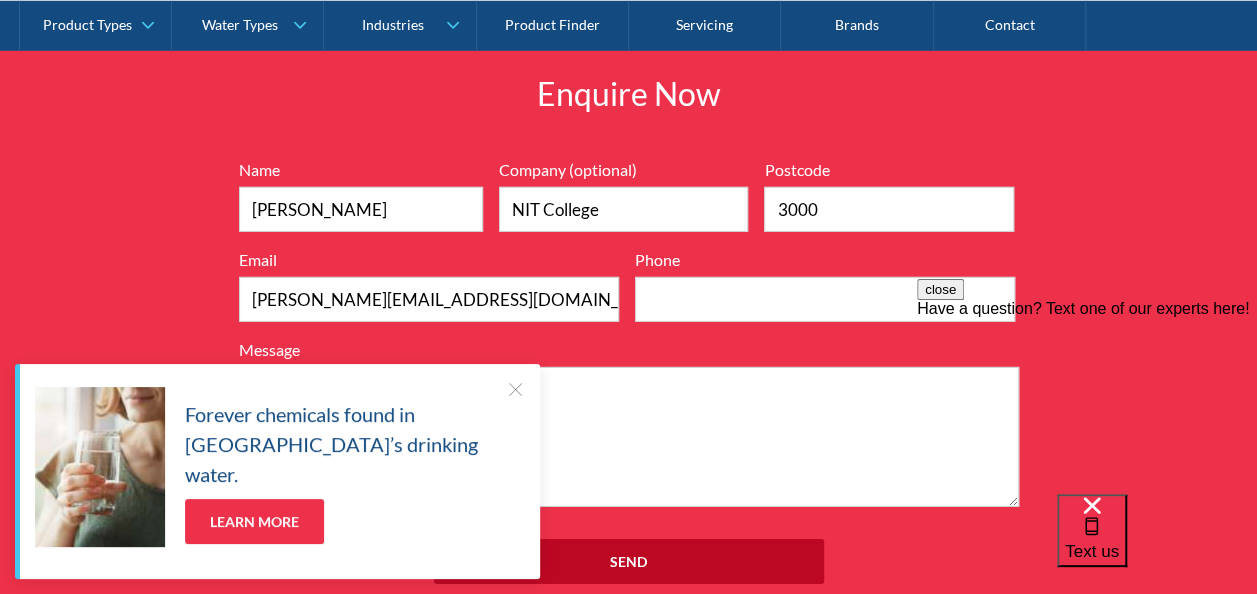 click at bounding box center [515, 389] 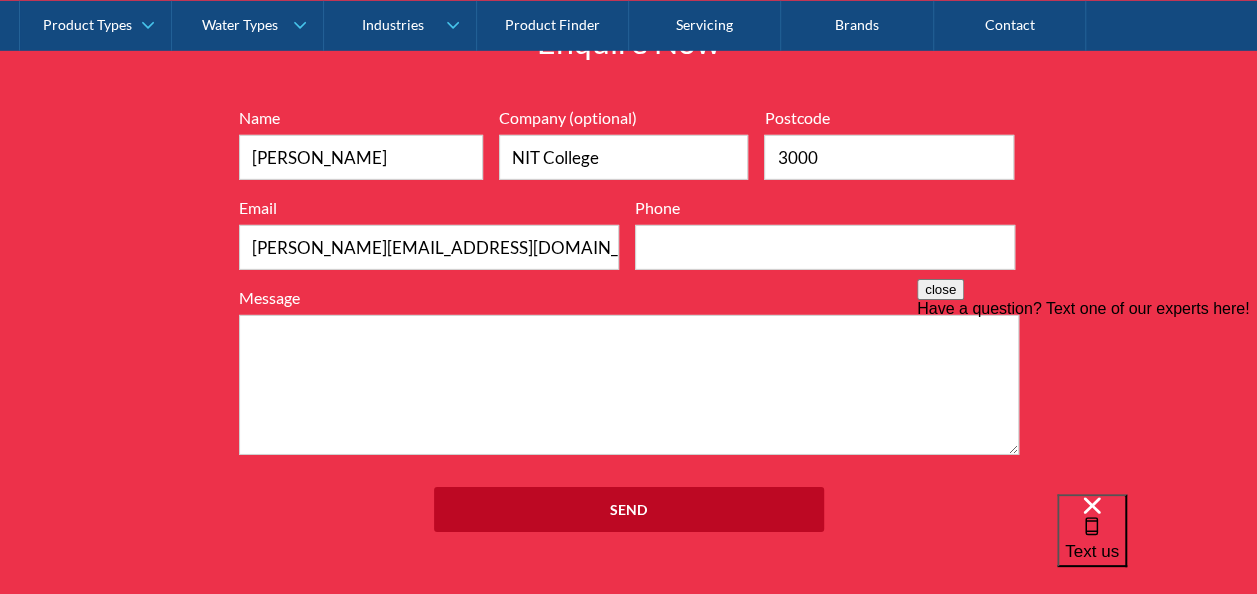 scroll, scrollTop: 3024, scrollLeft: 0, axis: vertical 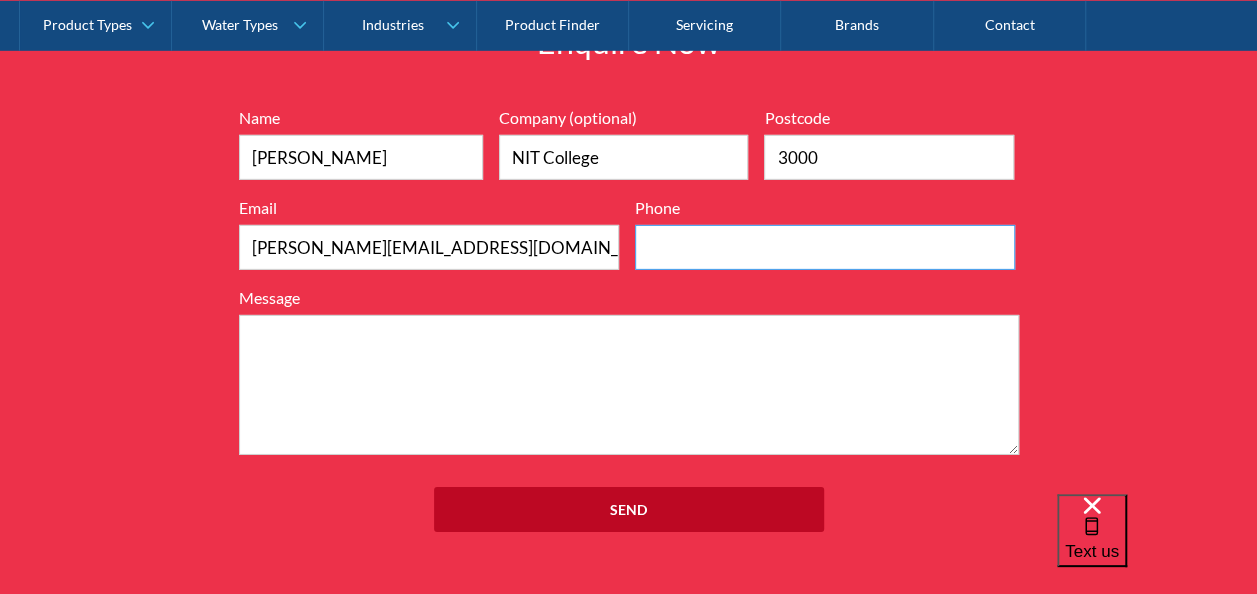 click on "Phone" at bounding box center (825, 247) 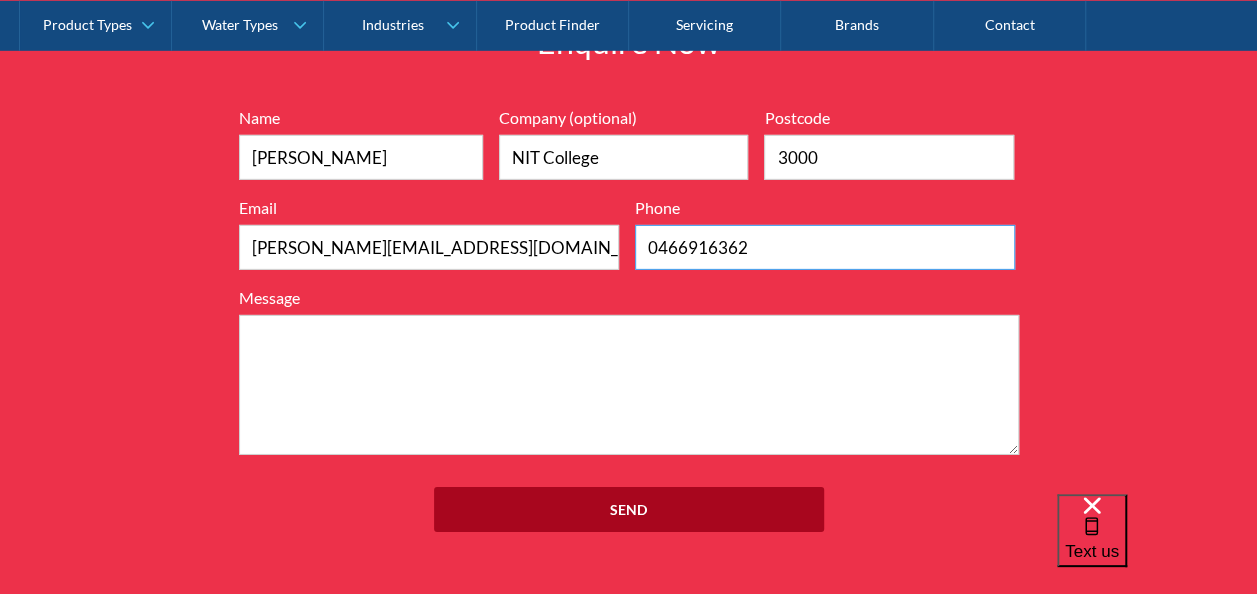 type on "0466916362" 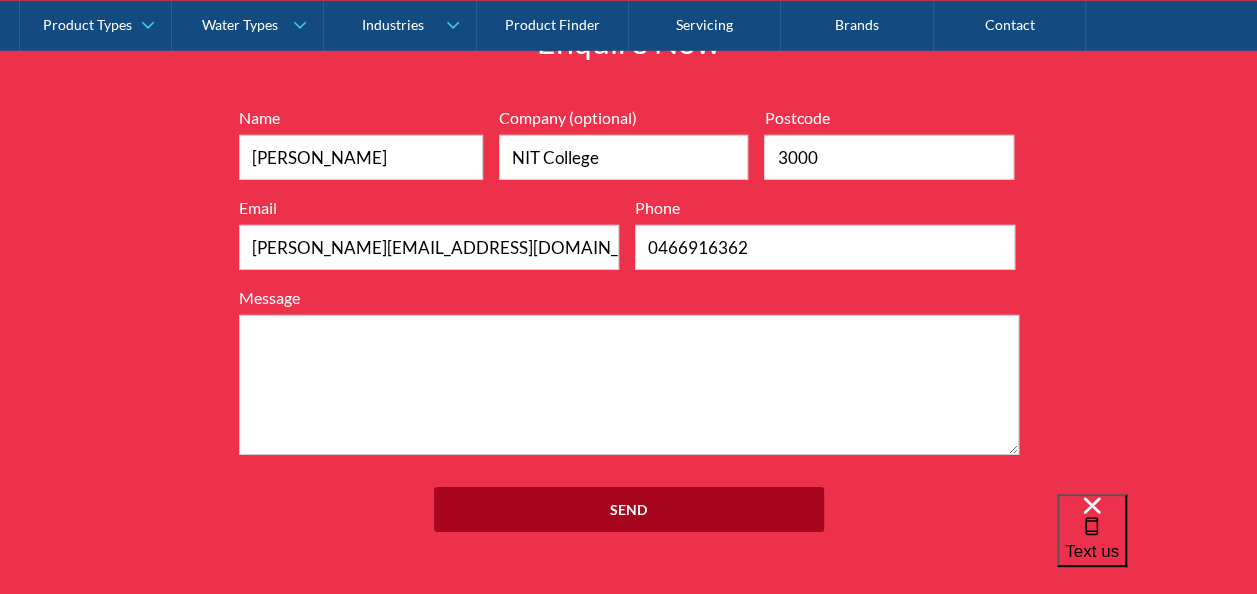 click on "Send" at bounding box center [629, 509] 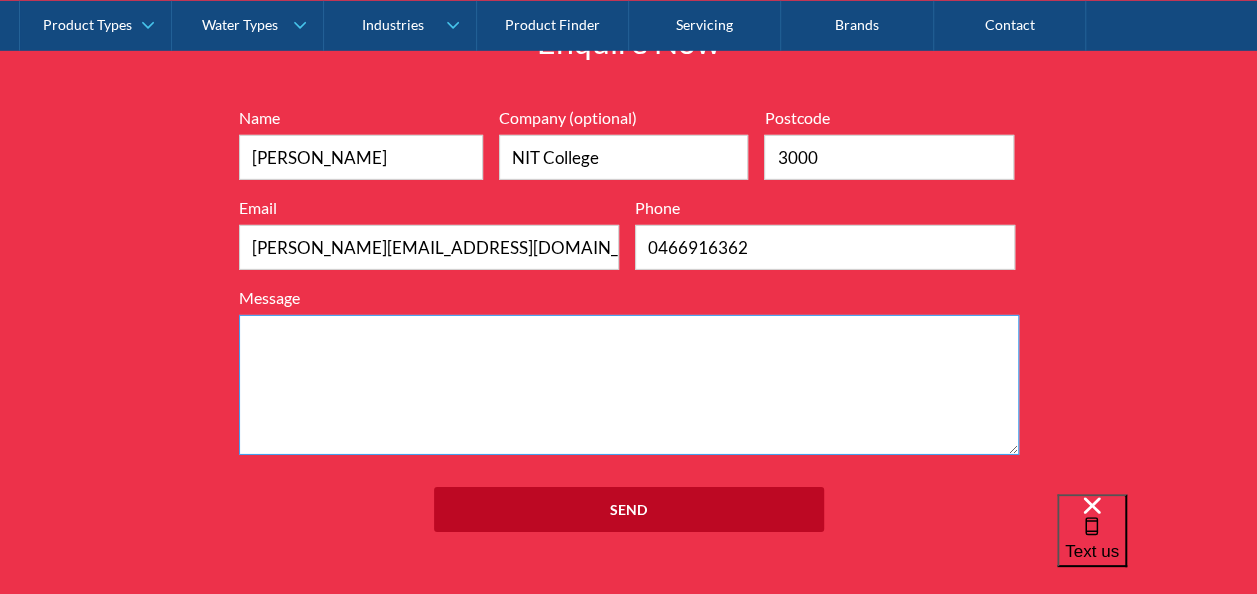 click on "Message" at bounding box center [629, 385] 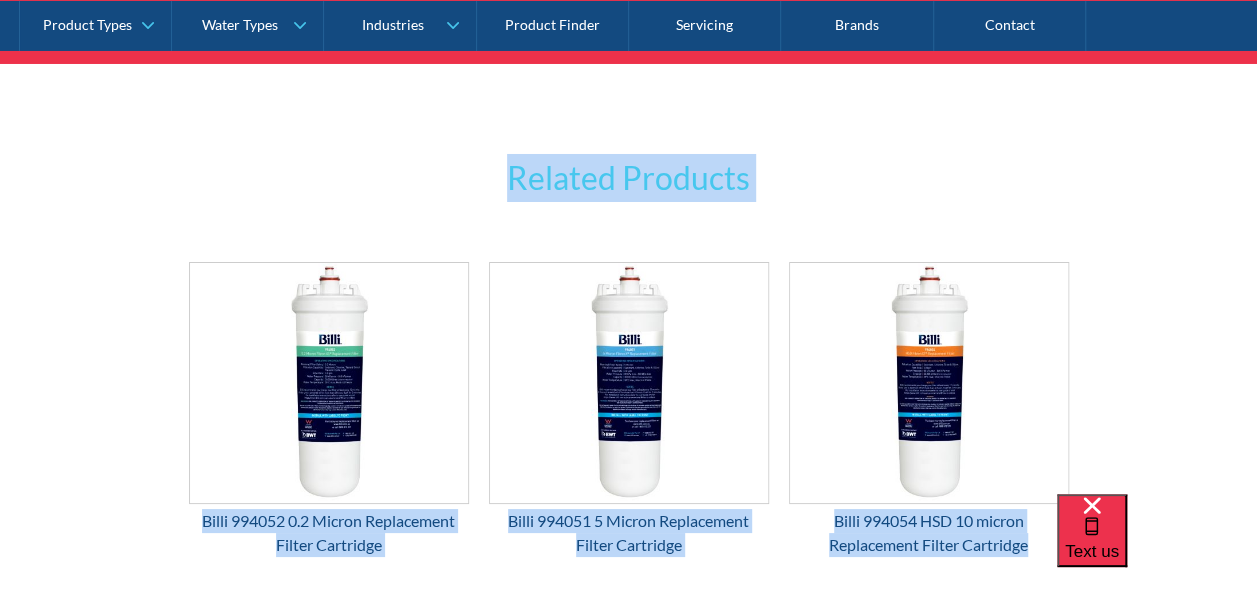 scroll, scrollTop: 4170, scrollLeft: 0, axis: vertical 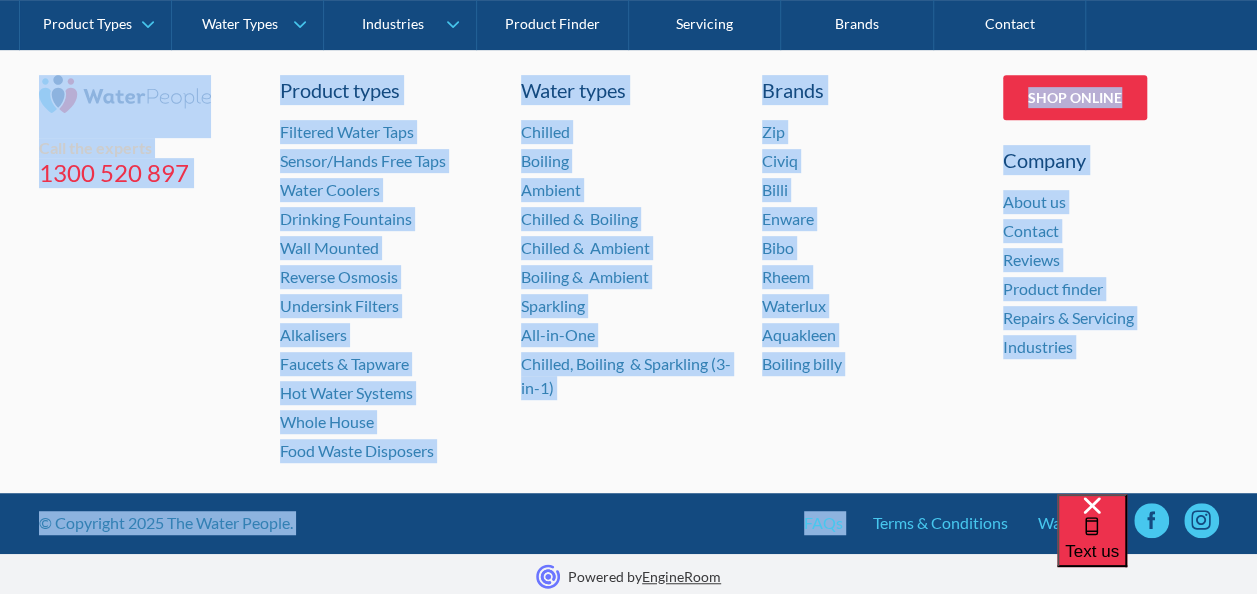 drag, startPoint x: 540, startPoint y: 177, endPoint x: 831, endPoint y: 458, distance: 404.5269 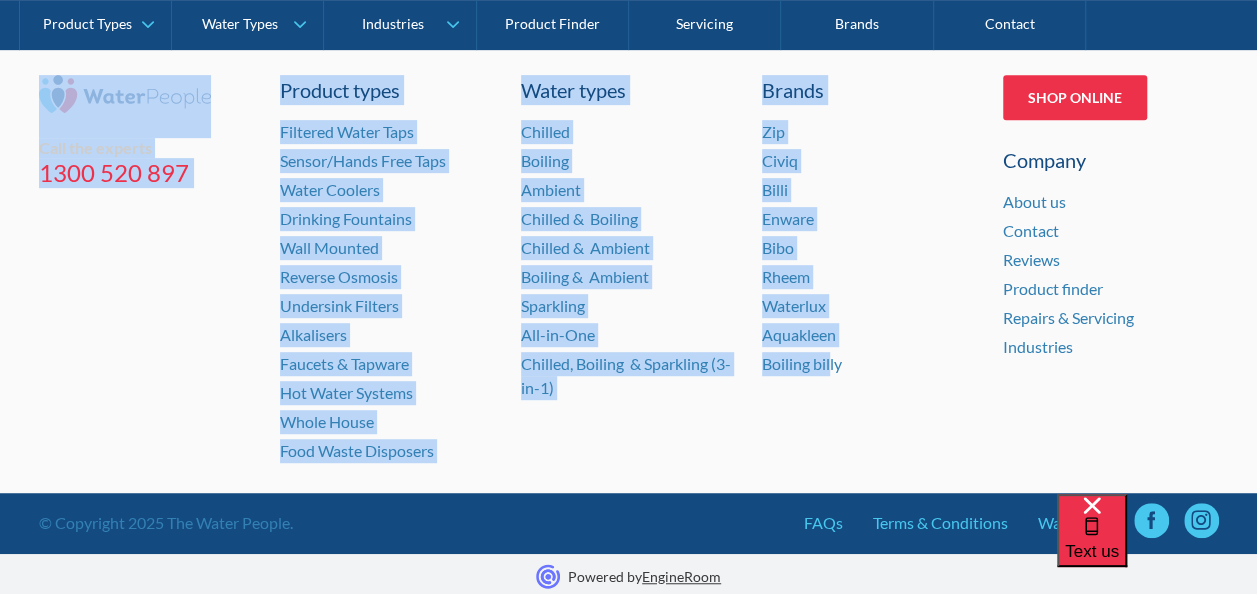 drag, startPoint x: 831, startPoint y: 458, endPoint x: 807, endPoint y: 385, distance: 76.843994 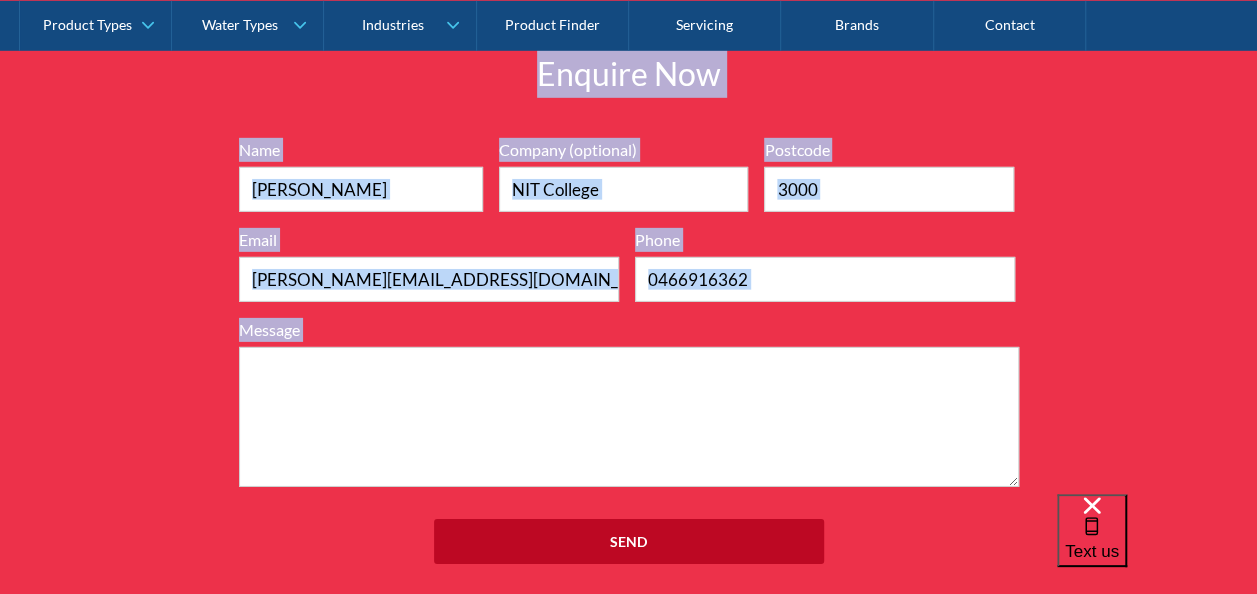 scroll, scrollTop: 2990, scrollLeft: 0, axis: vertical 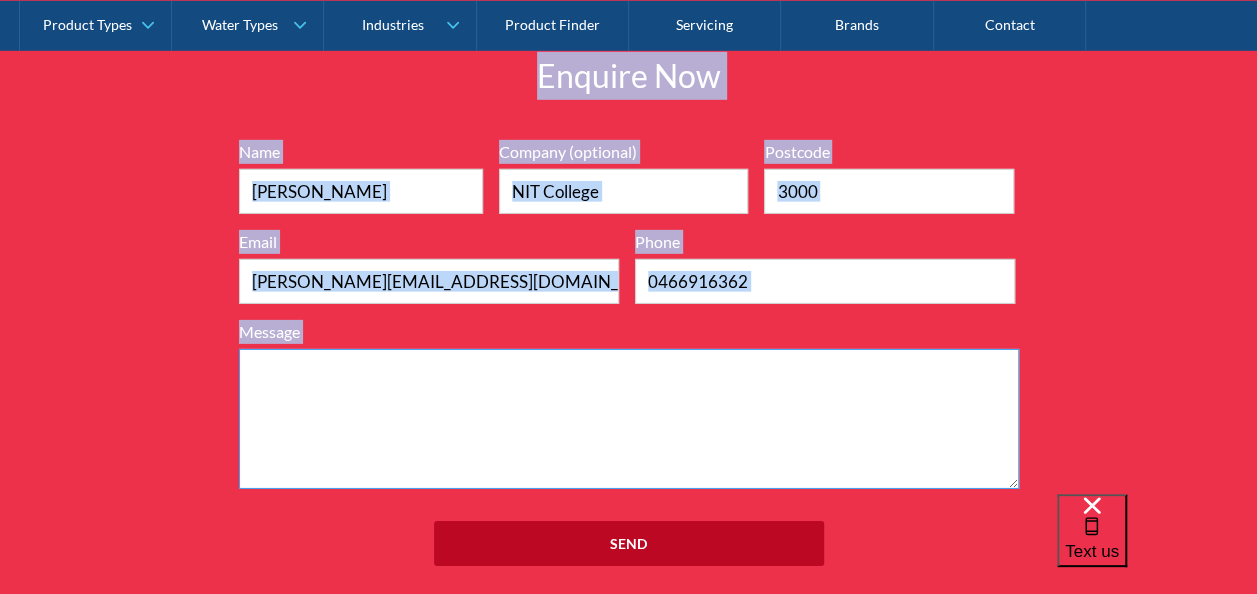 click on "Message" at bounding box center [629, 419] 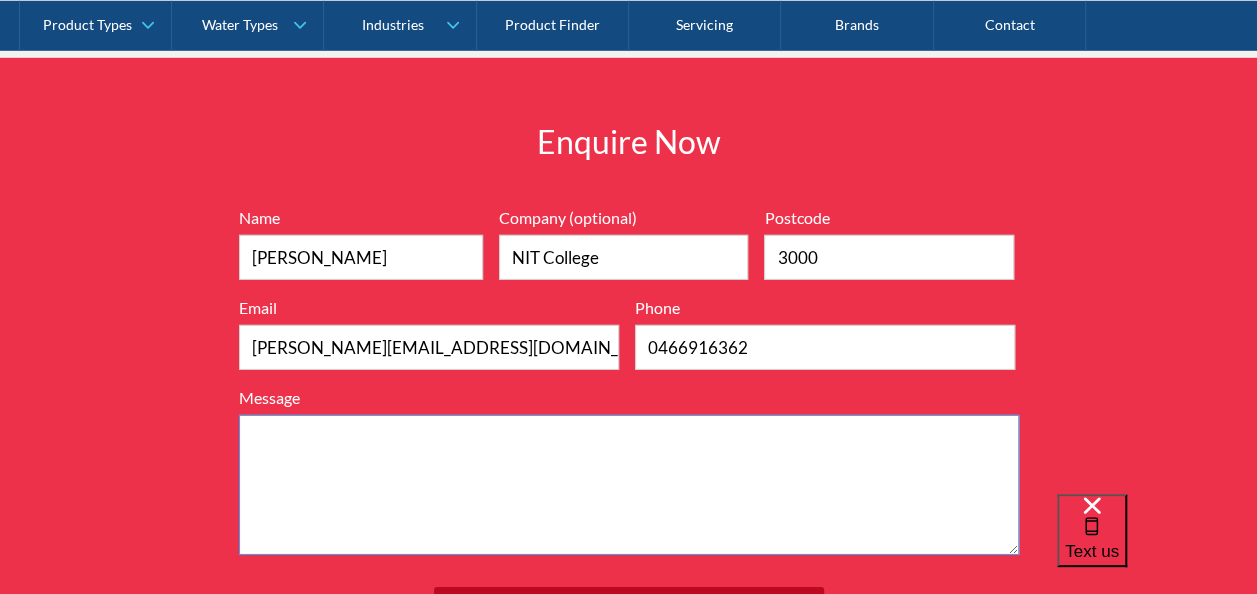 scroll, scrollTop: 2918, scrollLeft: 0, axis: vertical 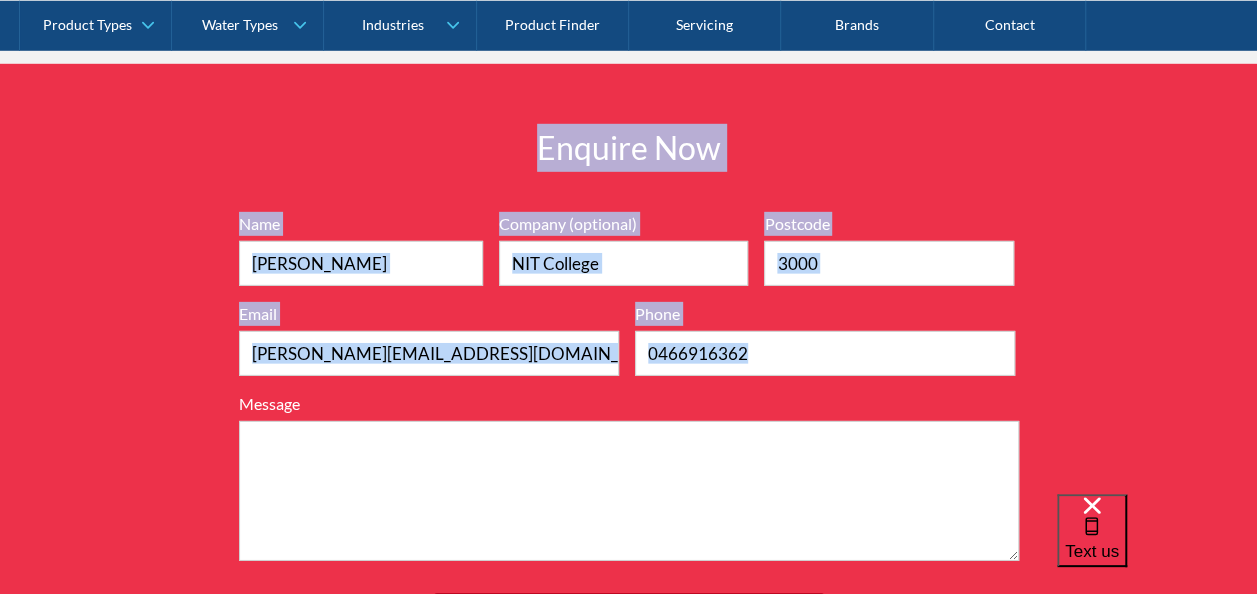 drag, startPoint x: 539, startPoint y: 141, endPoint x: 606, endPoint y: 462, distance: 327.91766 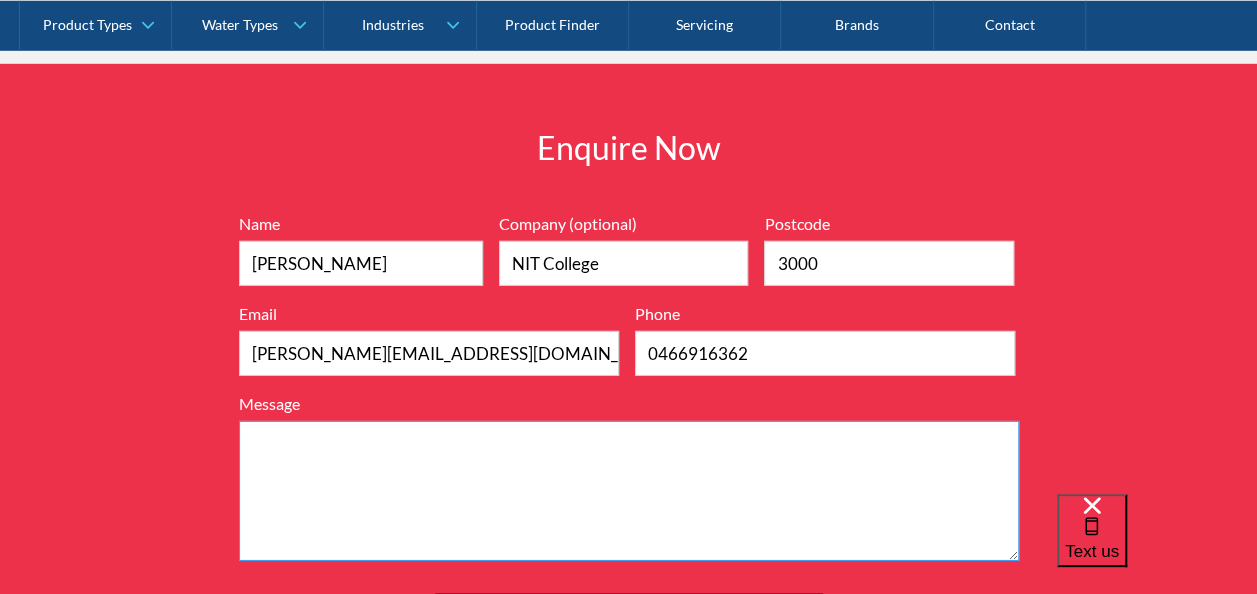 click on "Message" at bounding box center [629, 491] 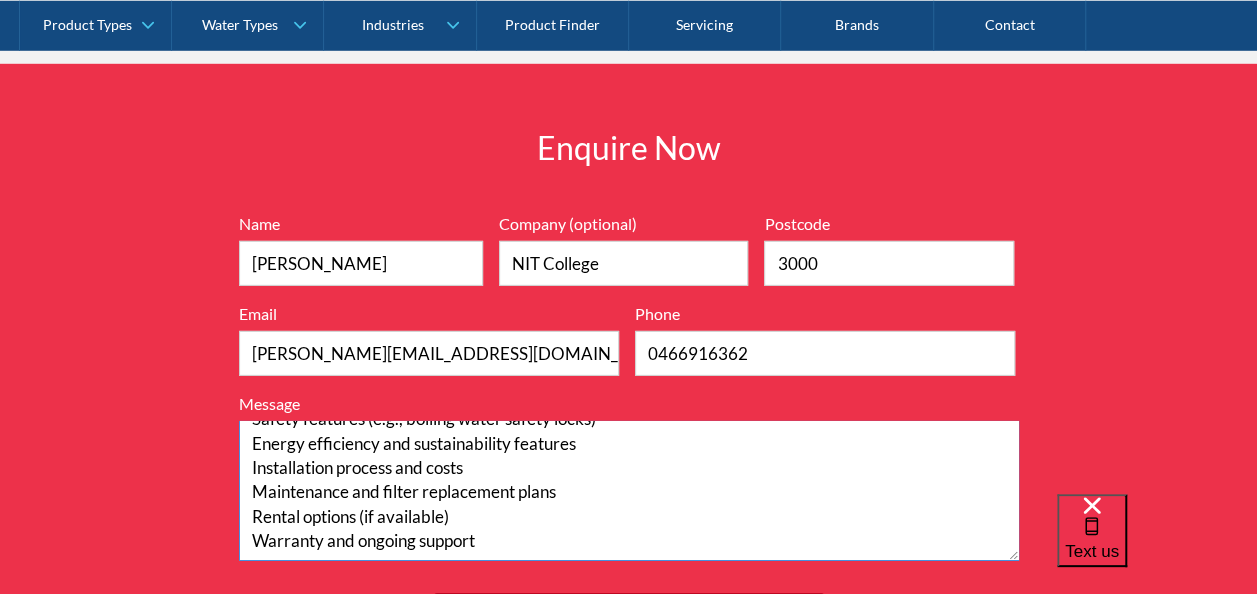 scroll, scrollTop: 0, scrollLeft: 0, axis: both 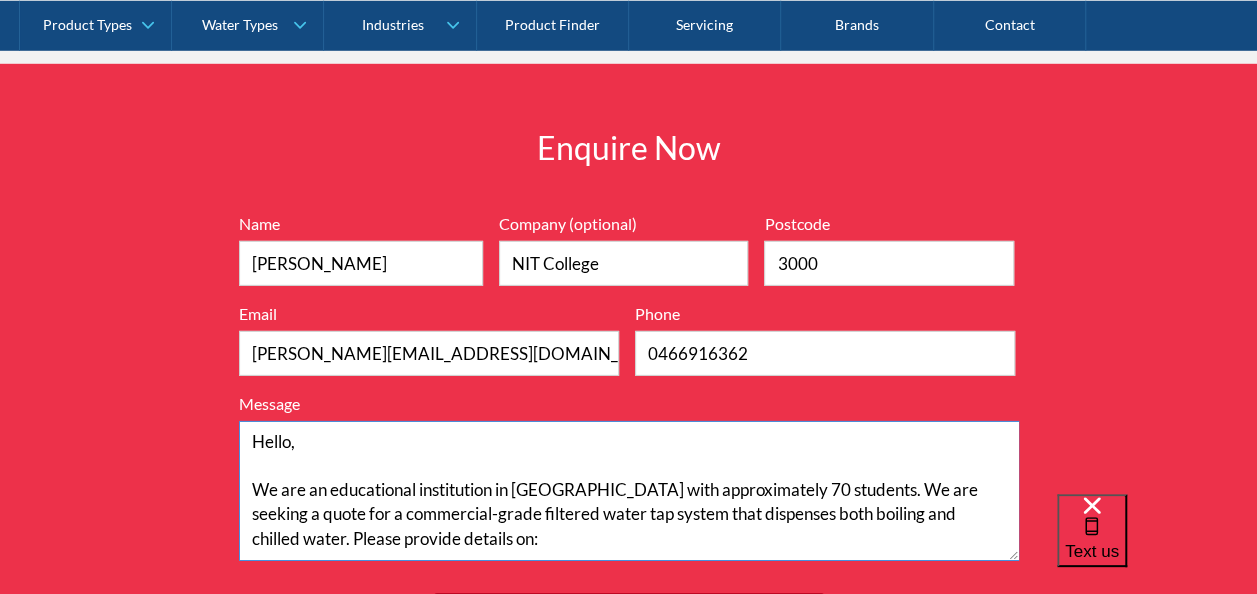 click on "Hello,
We are an educational institution in Melbourne with approximately 70 students. We are seeking a quote for a commercial-grade filtered water tap system that dispenses both boiling and chilled water. Please provide details on:
System capacity suitable for 70 users
Safety features (e.g., boiling water safety locks)
Energy efficiency and sustainability features
Installation process and costs
Maintenance and filter replacement plans
Rental options (if available)
Warranty and ongoing support" at bounding box center (629, 491) 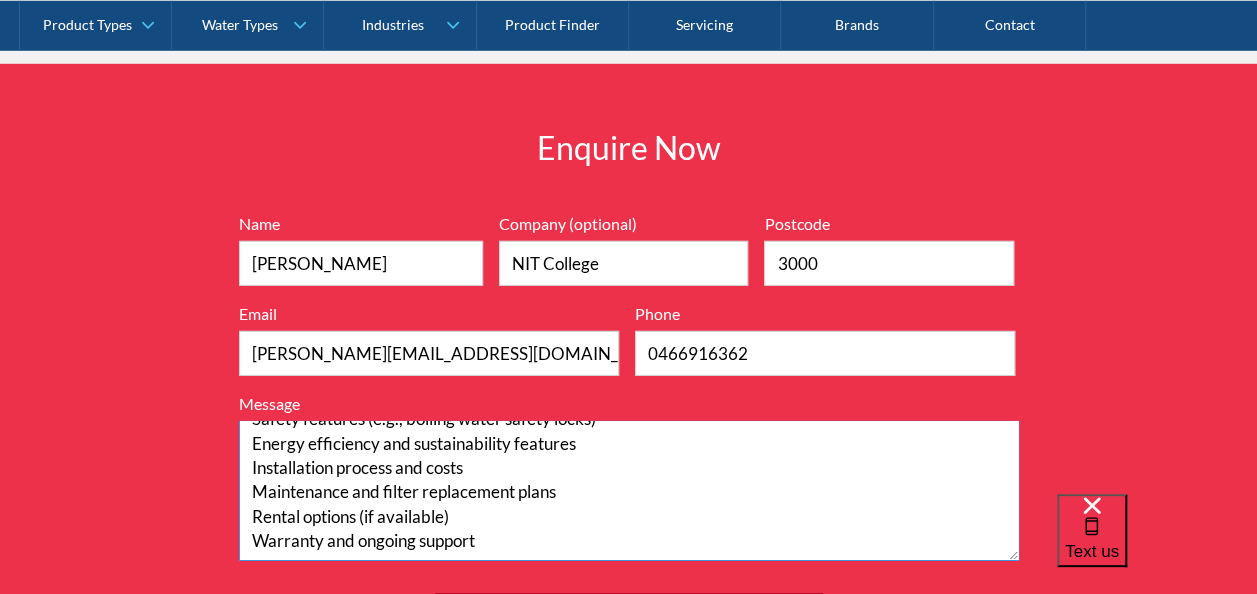 scroll, scrollTop: 192, scrollLeft: 0, axis: vertical 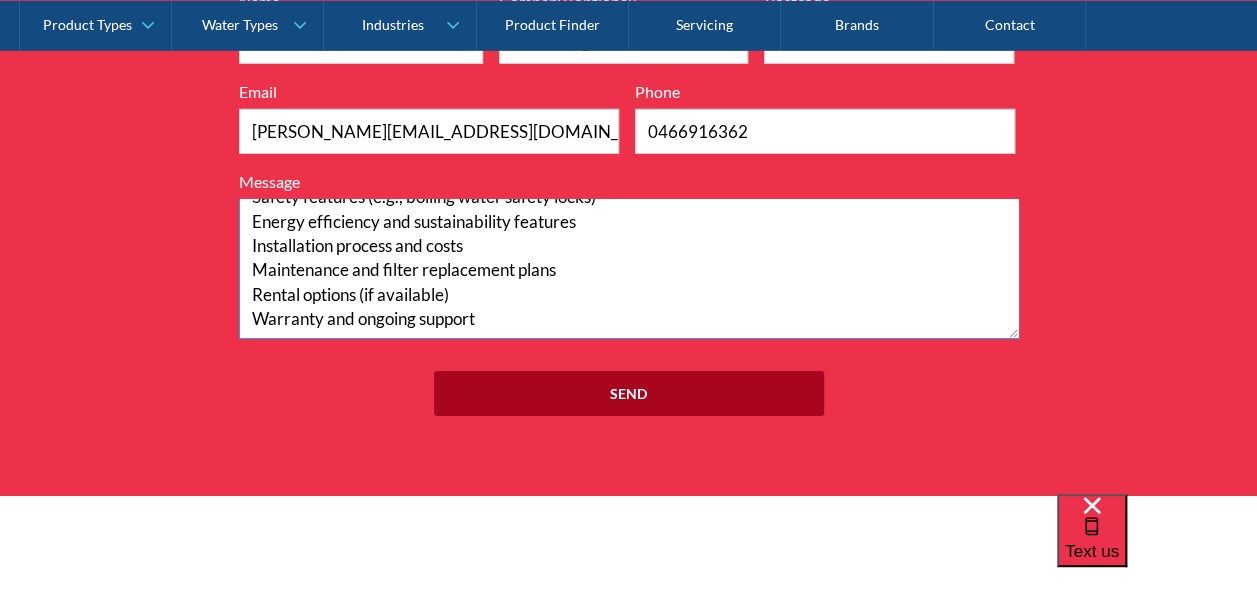 type on "Hello,
We are an educational institution in Melbourne with approximately 70+ students. We are seeking a quote for a commercial-grade filtered water tap system that dispenses both boiling and chilled water. Please provide details on:
System capacity suitable for 70 users
Safety features (e.g., boiling water safety locks)
Energy efficiency and sustainability features
Installation process and costs
Maintenance and filter replacement plans
Rental options (if available)
Warranty and ongoing support" 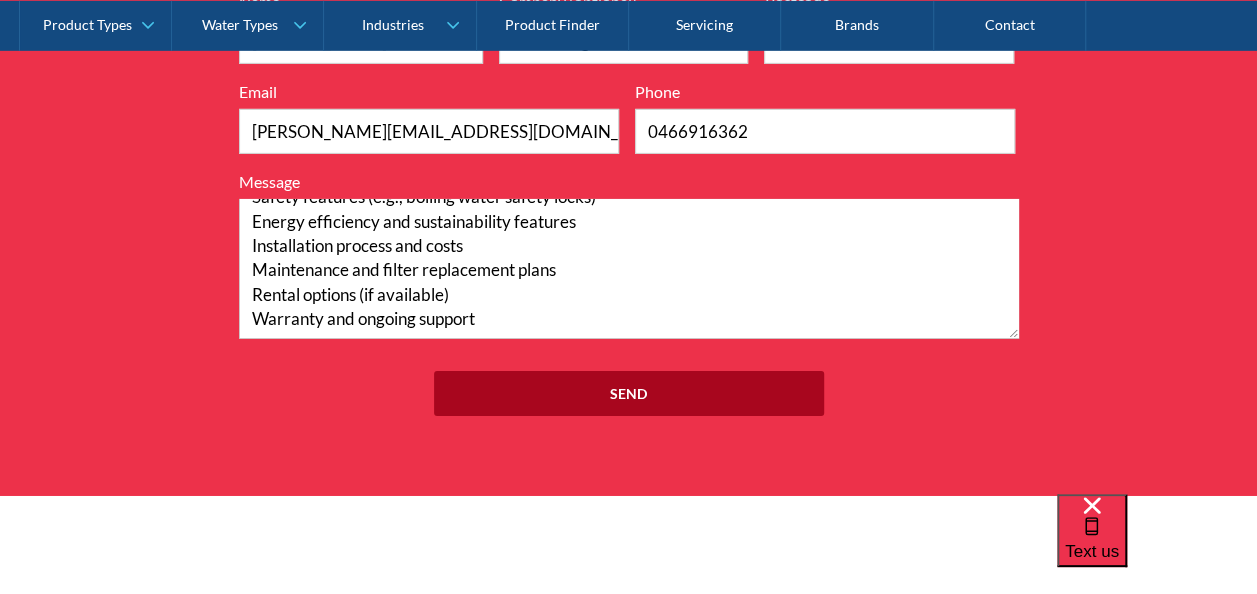 click on "Send" at bounding box center (629, 393) 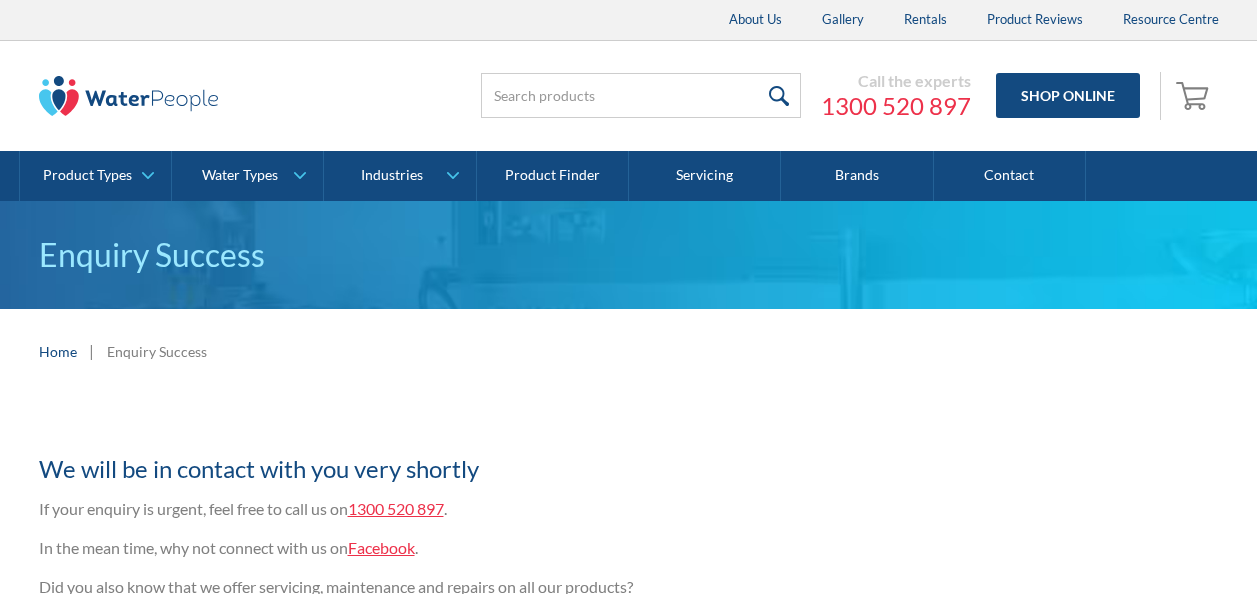 scroll, scrollTop: 0, scrollLeft: 0, axis: both 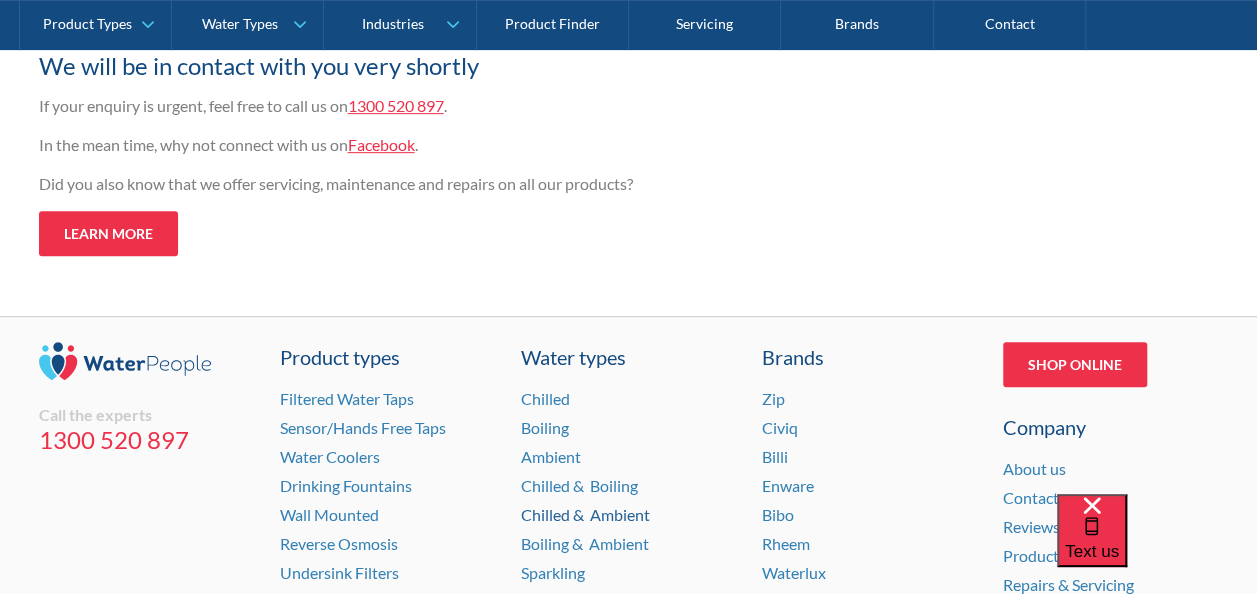 click on "Chilled &  Ambient" at bounding box center (585, 514) 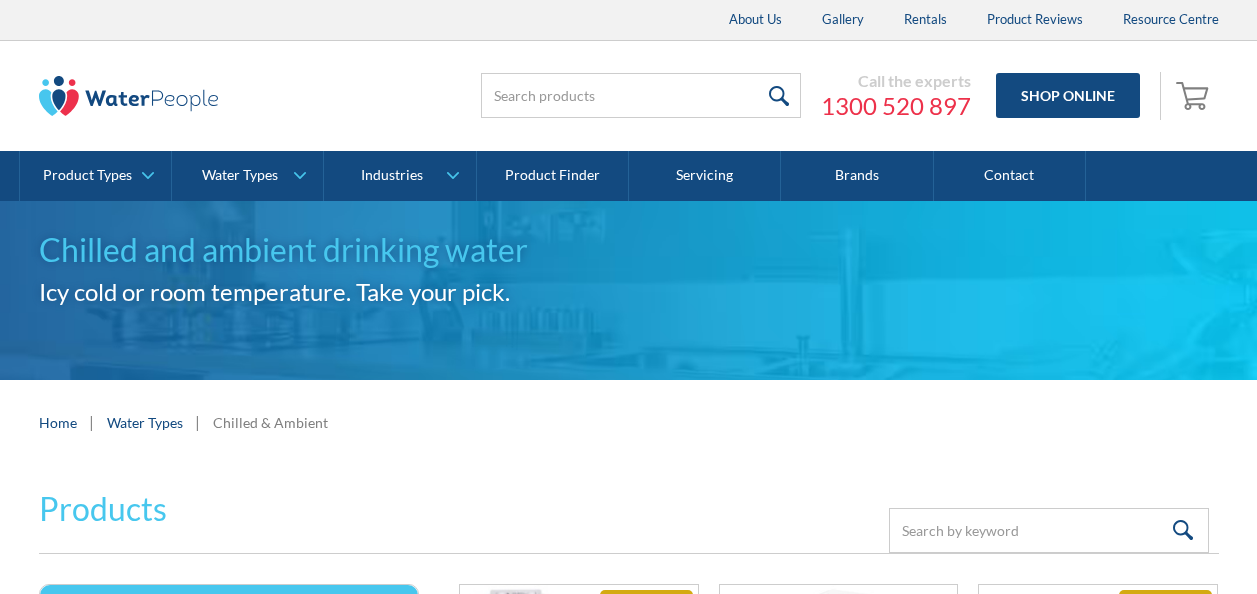 scroll, scrollTop: 0, scrollLeft: 0, axis: both 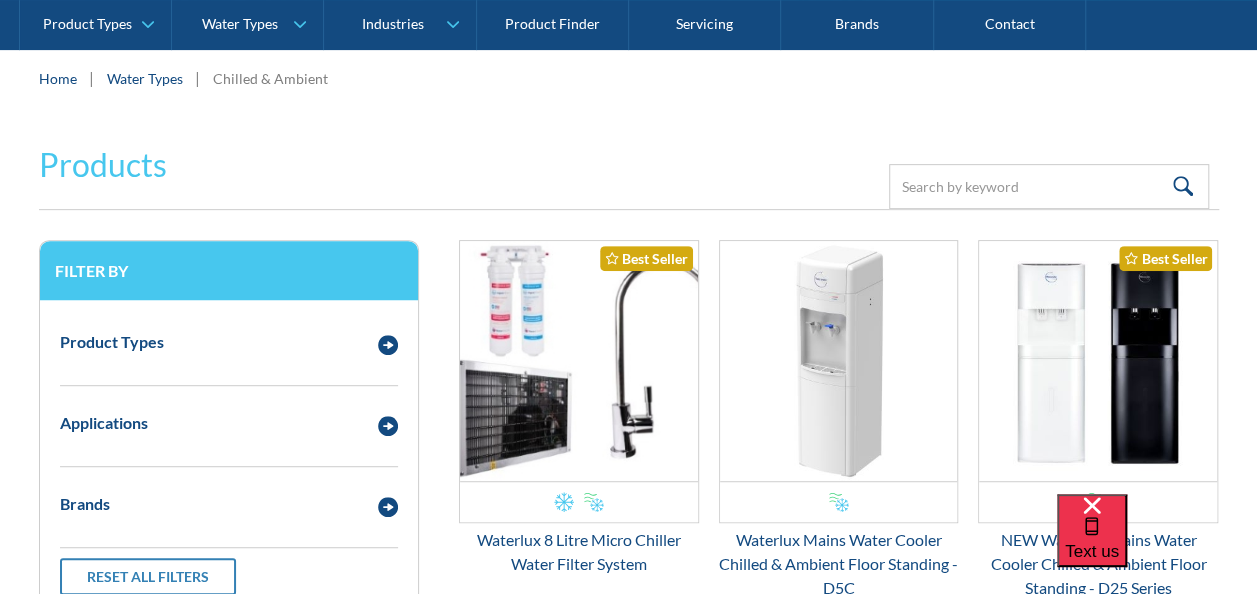 click on "Home | Water Types | Chilled & Ambient" at bounding box center (628, 78) 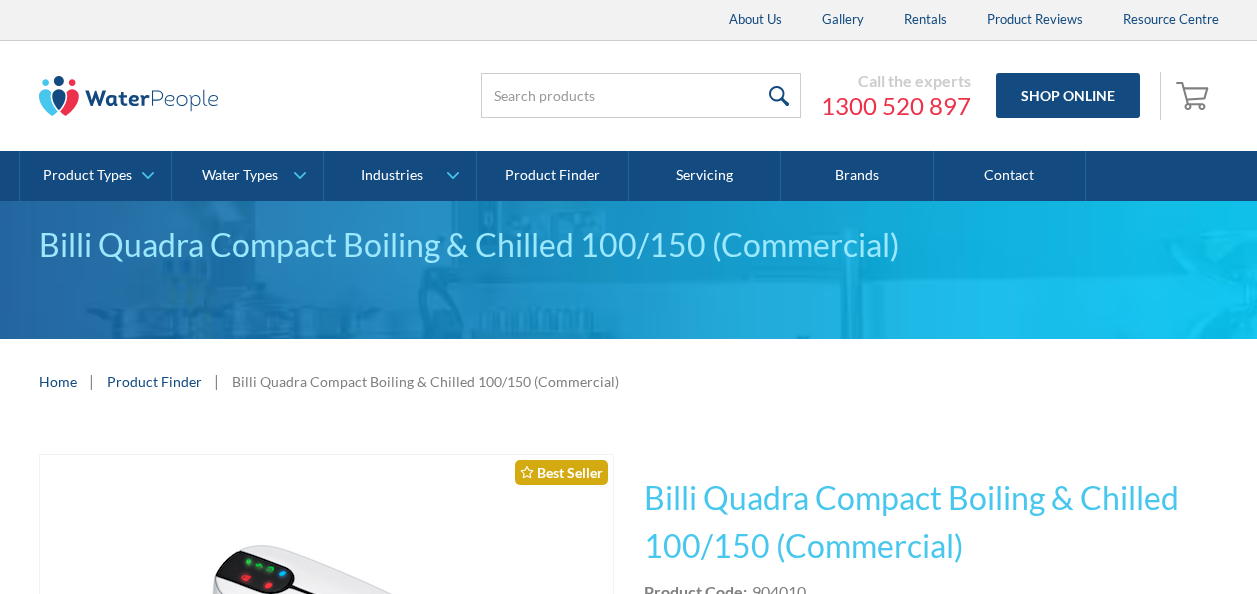 scroll, scrollTop: 736, scrollLeft: 0, axis: vertical 